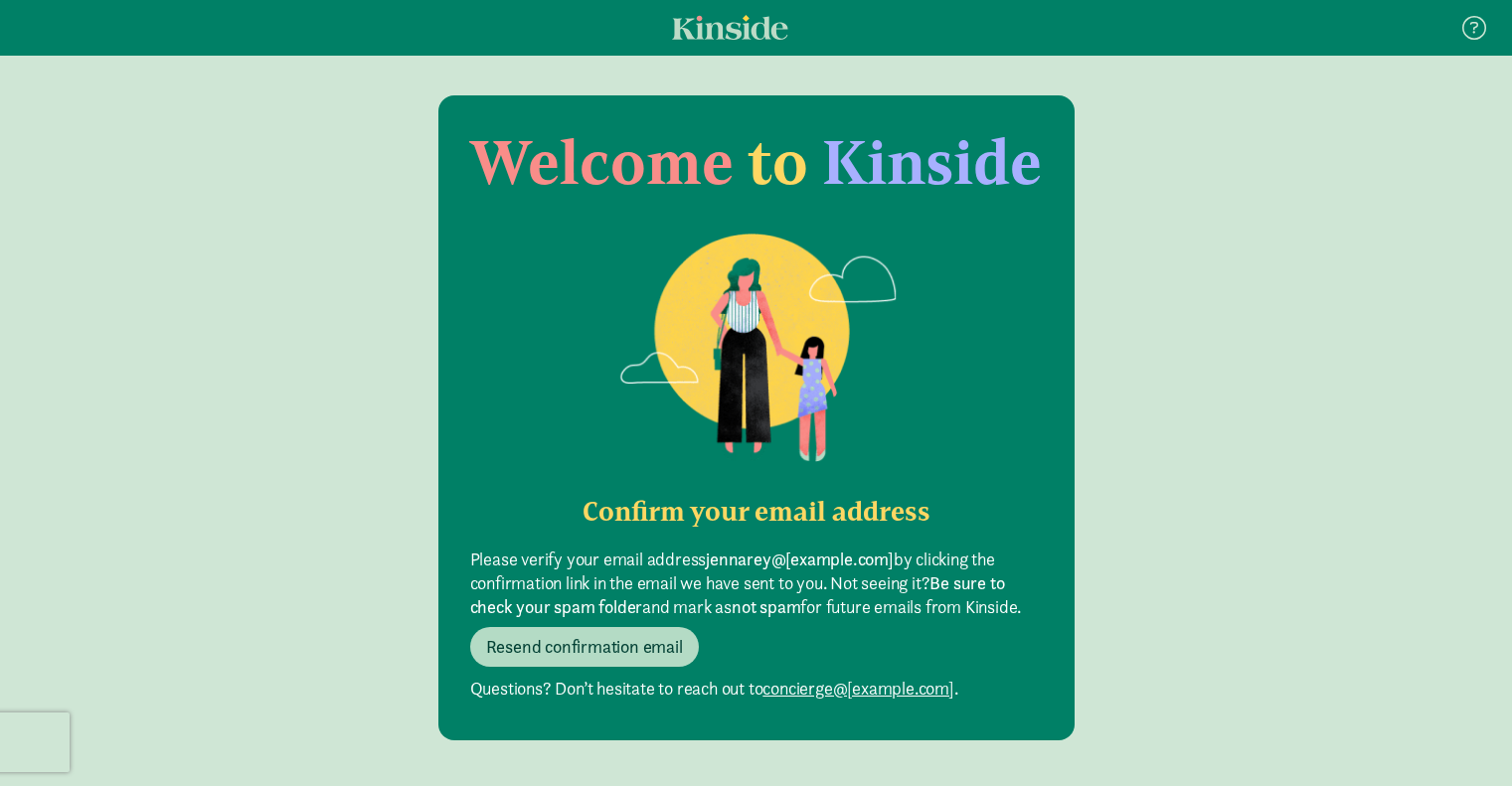 scroll, scrollTop: 0, scrollLeft: 0, axis: both 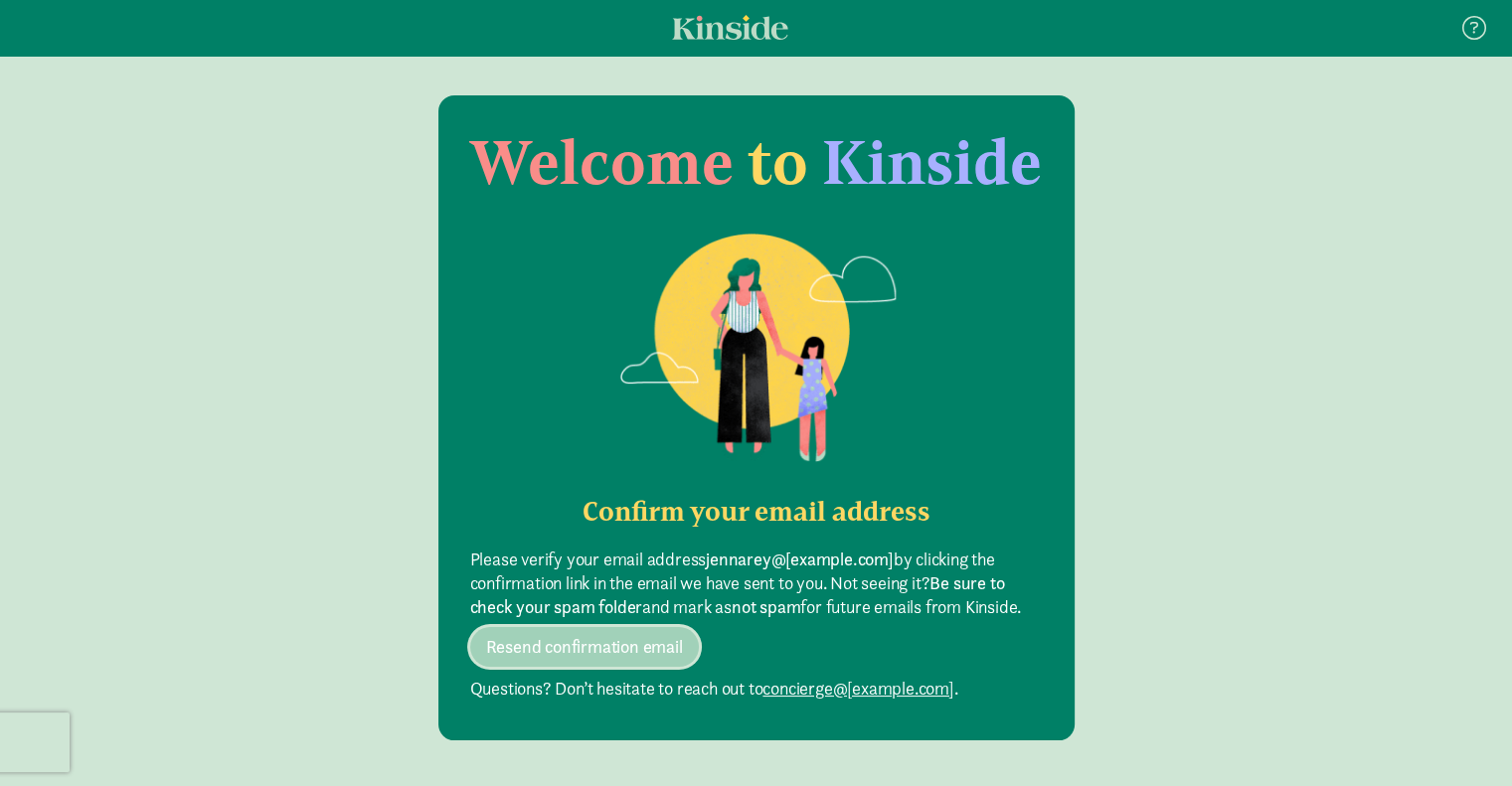 click on "Resend confirmation email" at bounding box center [585, 647] 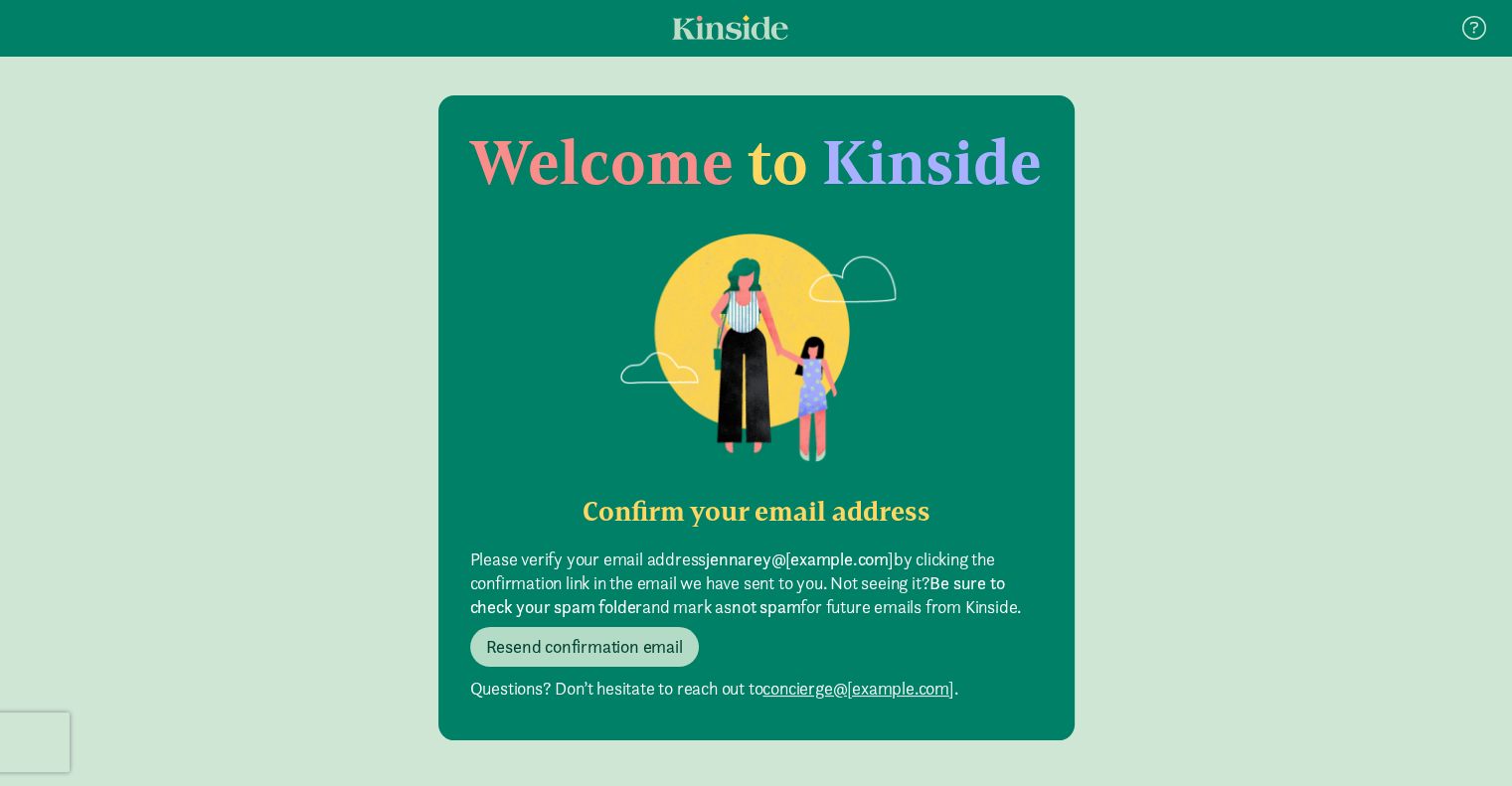 click at bounding box center [730, 27] 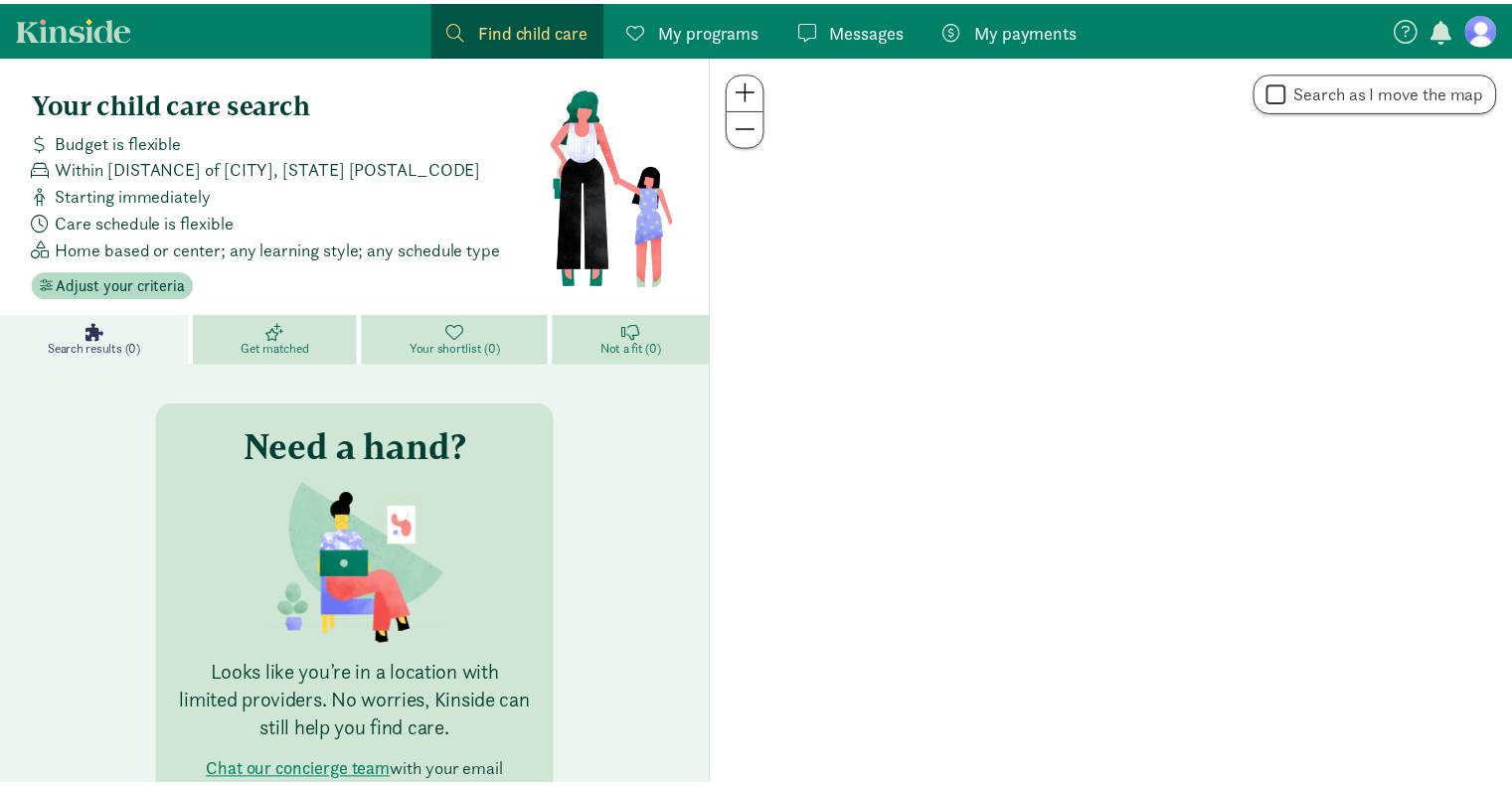 scroll, scrollTop: 0, scrollLeft: 0, axis: both 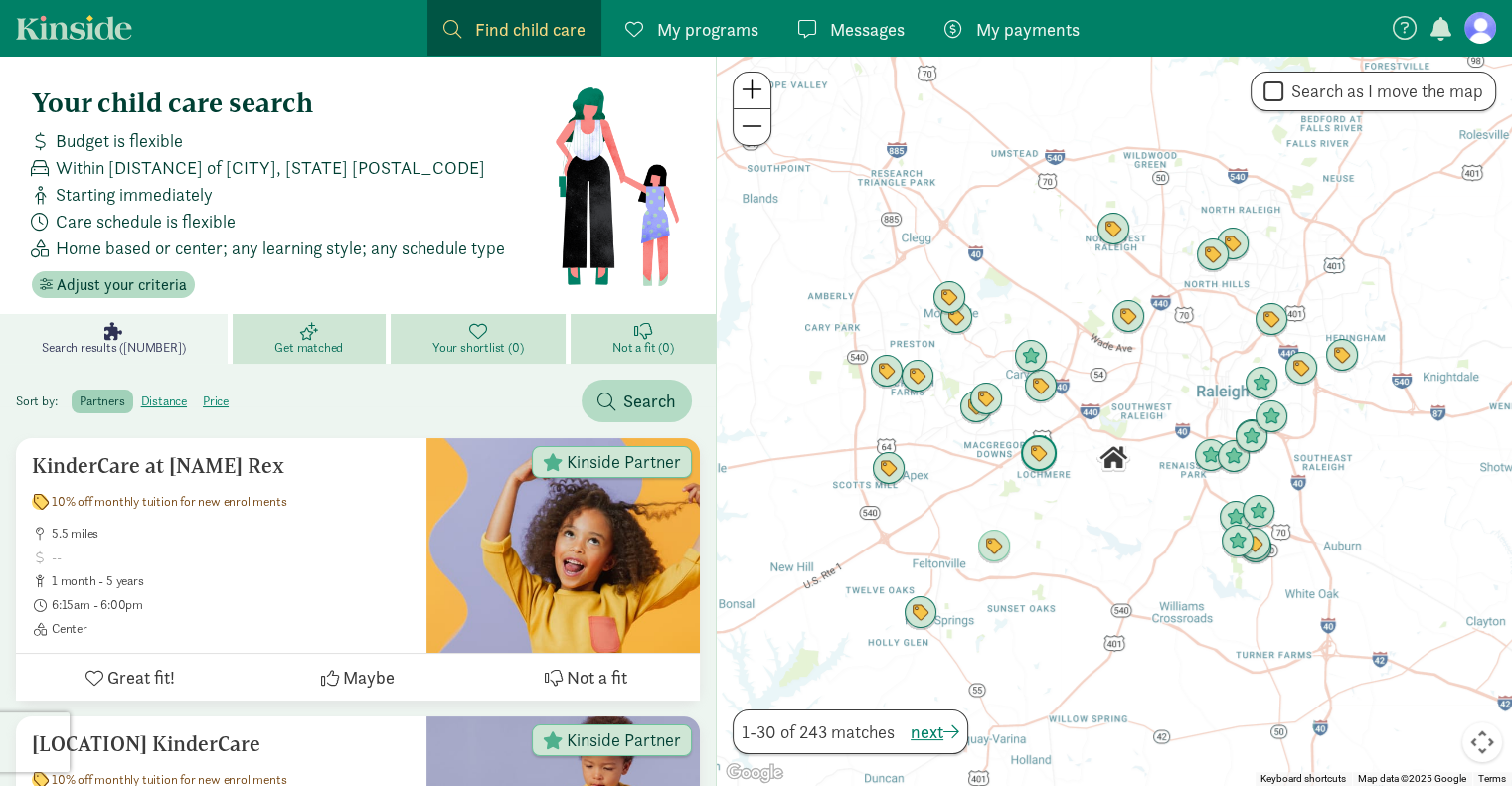 click at bounding box center (1039, 454) 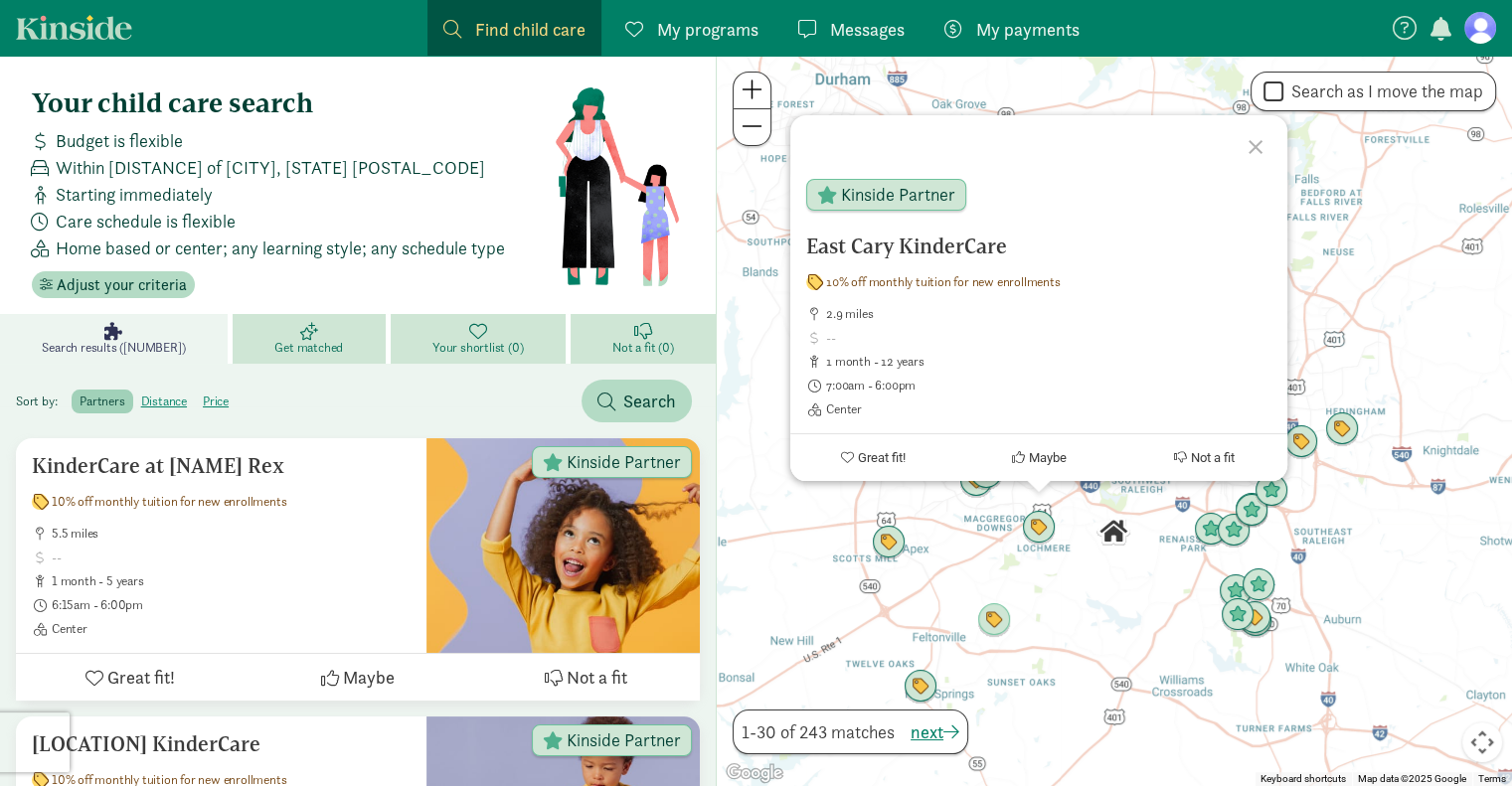click 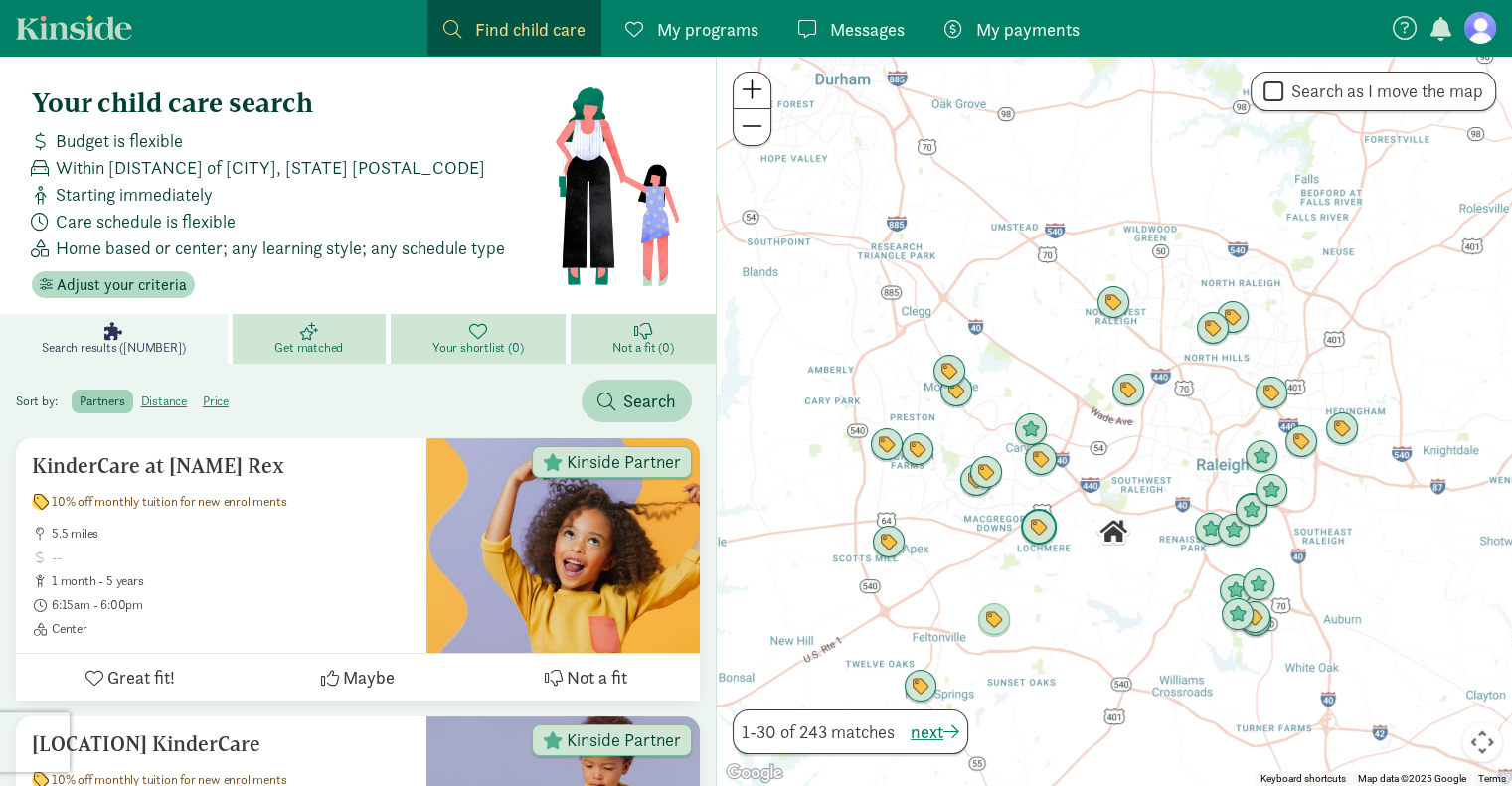 click at bounding box center (1039, 528) 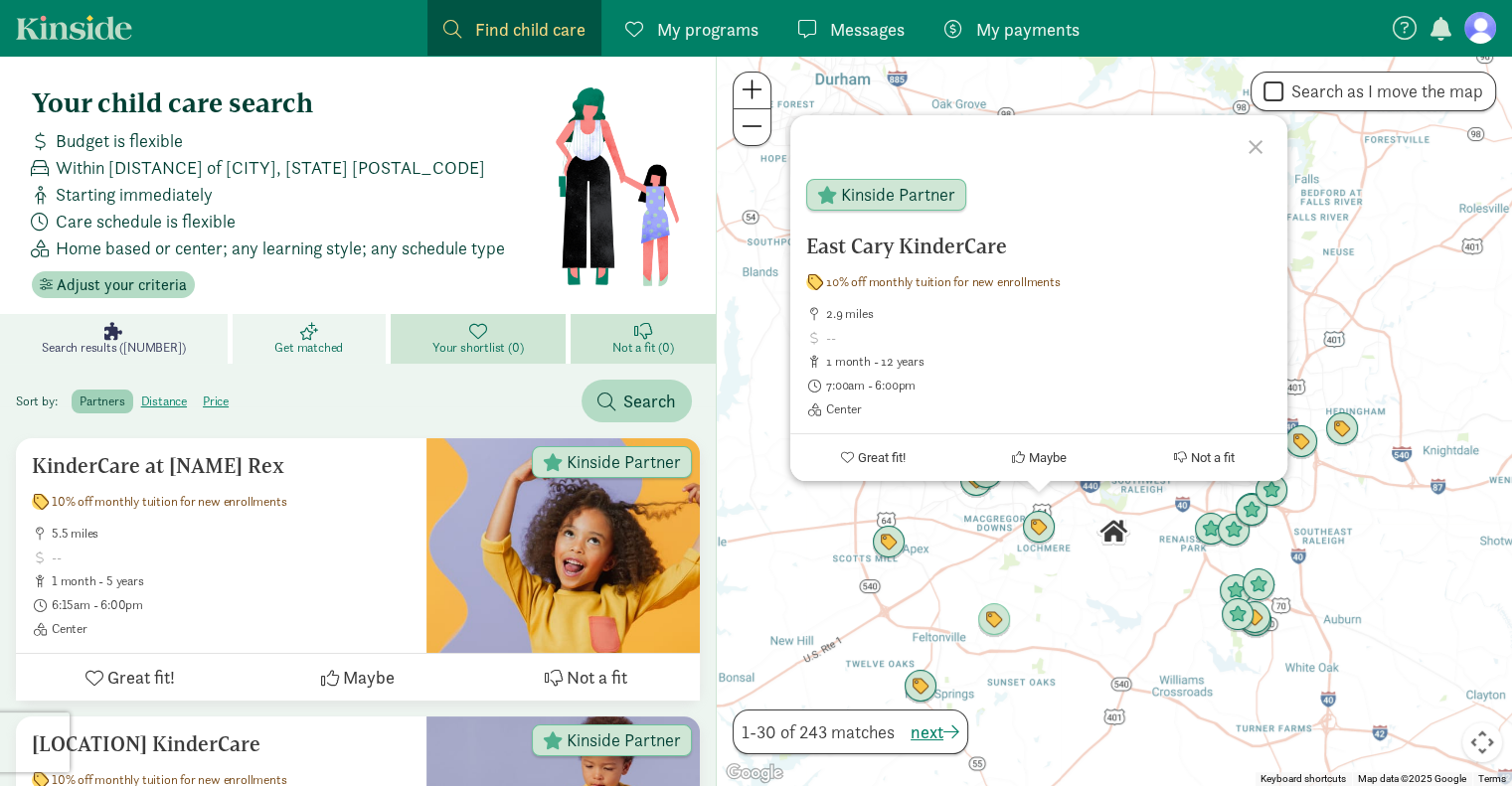click at bounding box center (309, 331) 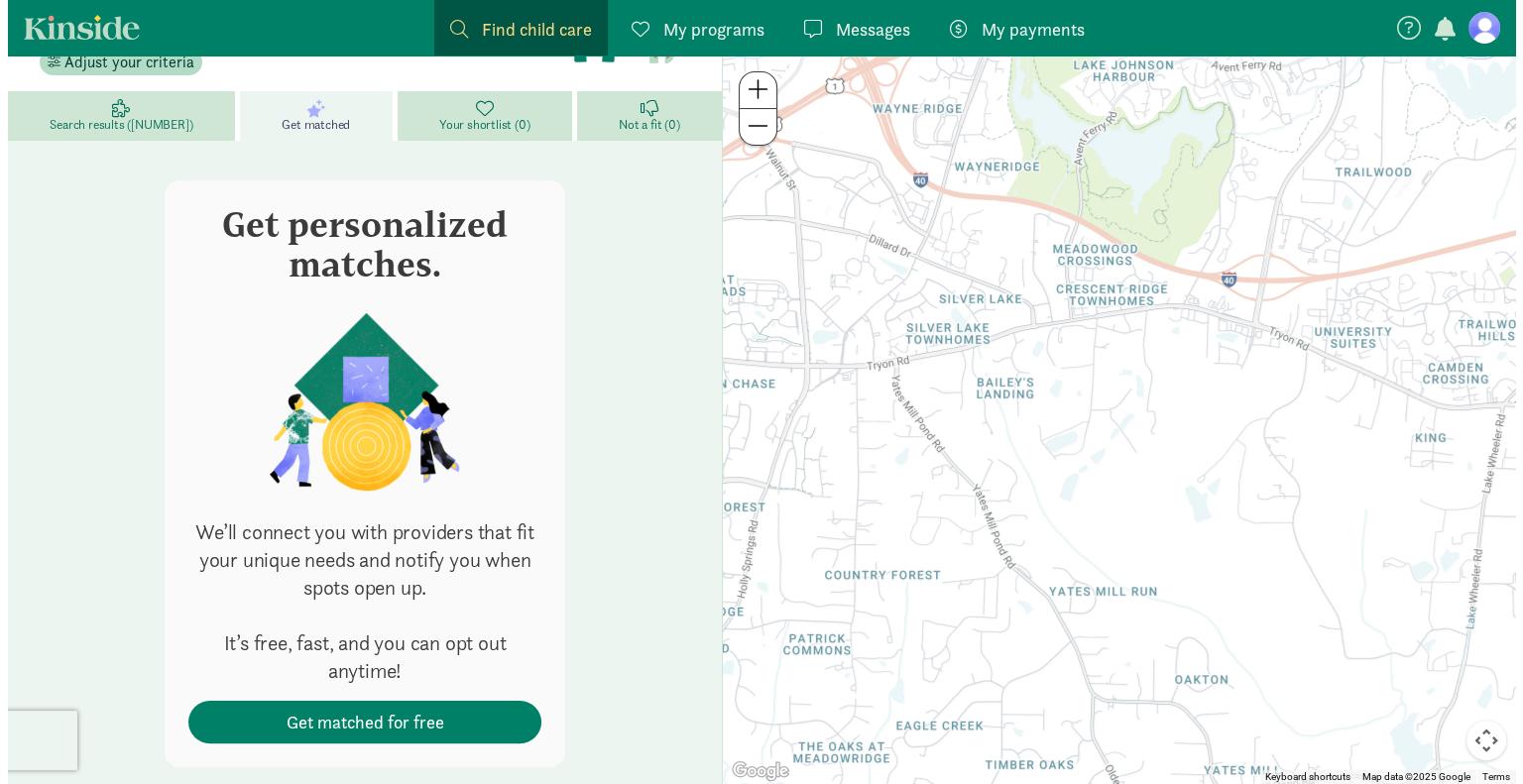 scroll, scrollTop: 259, scrollLeft: 0, axis: vertical 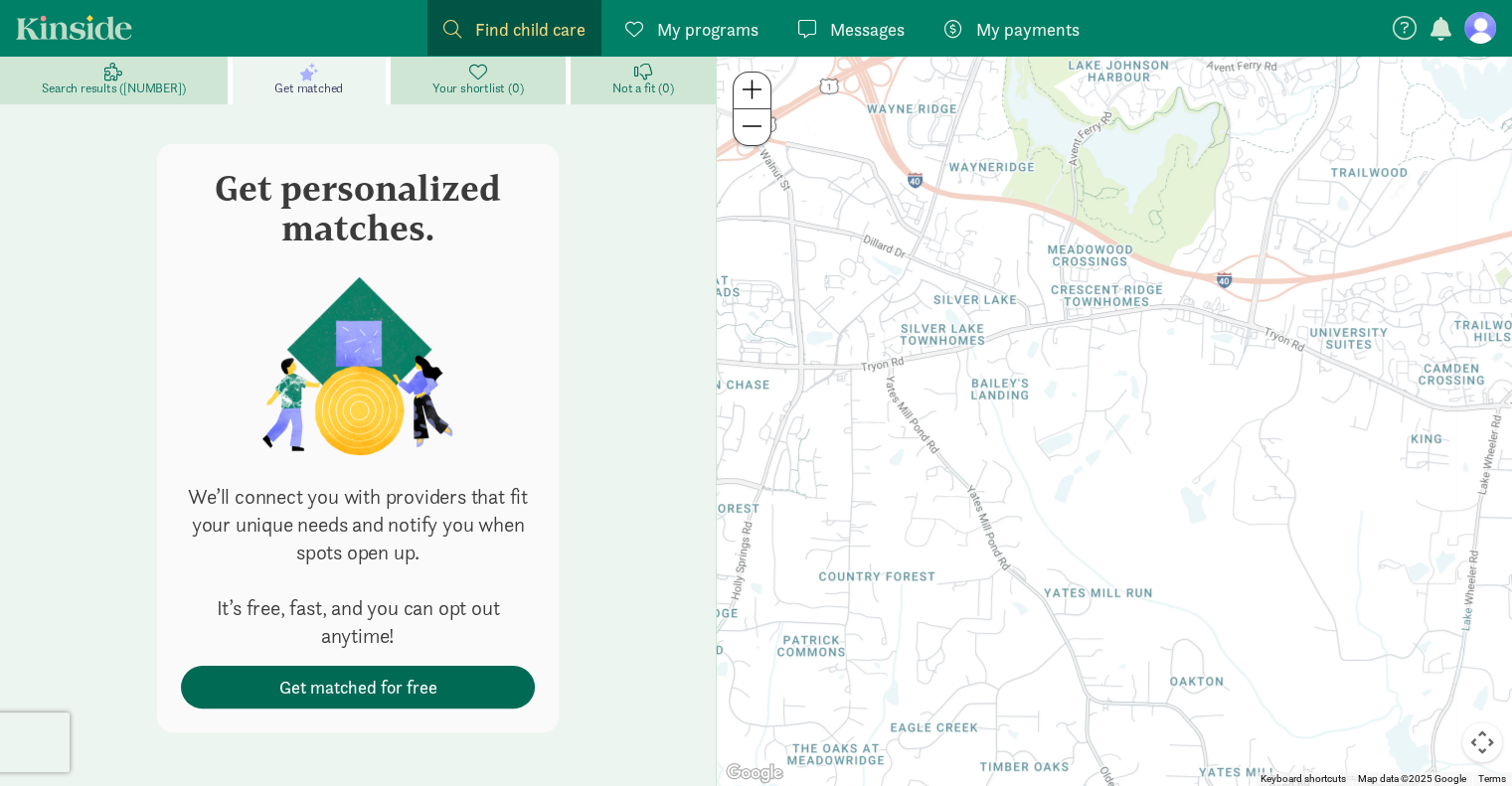 click on "Get matched for free" at bounding box center [358, 687] 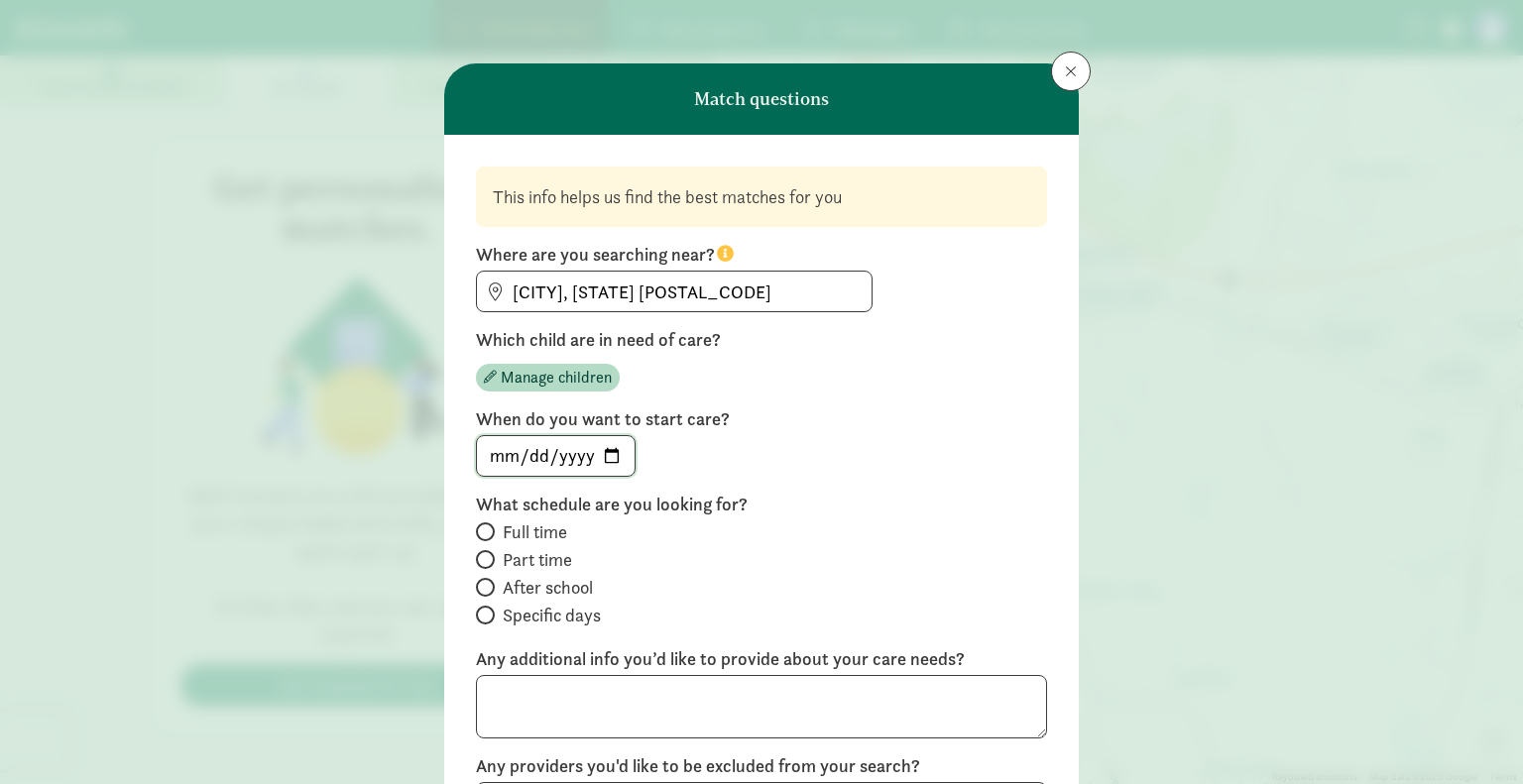click on "2025-08-07" 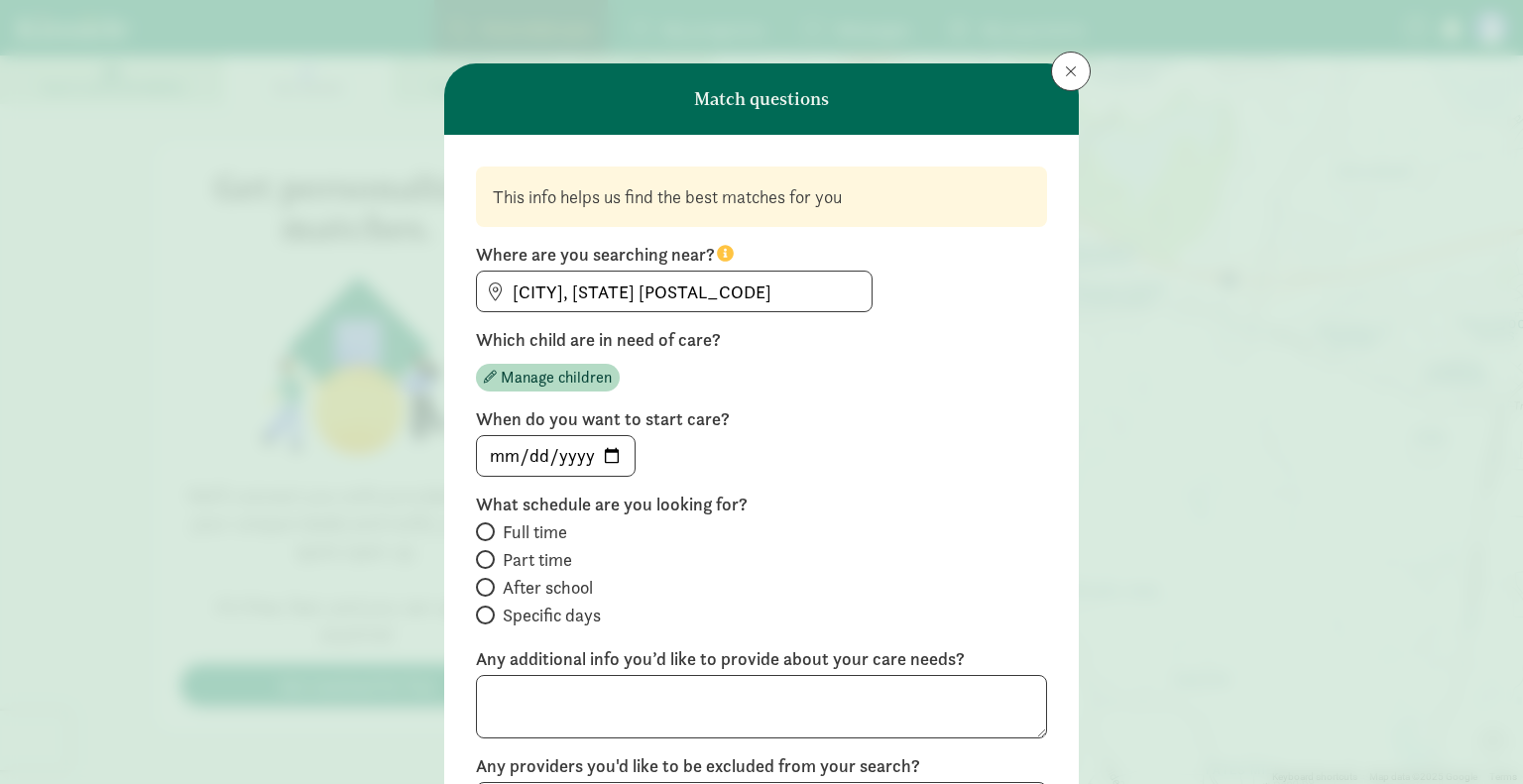 click at bounding box center (485, 559) 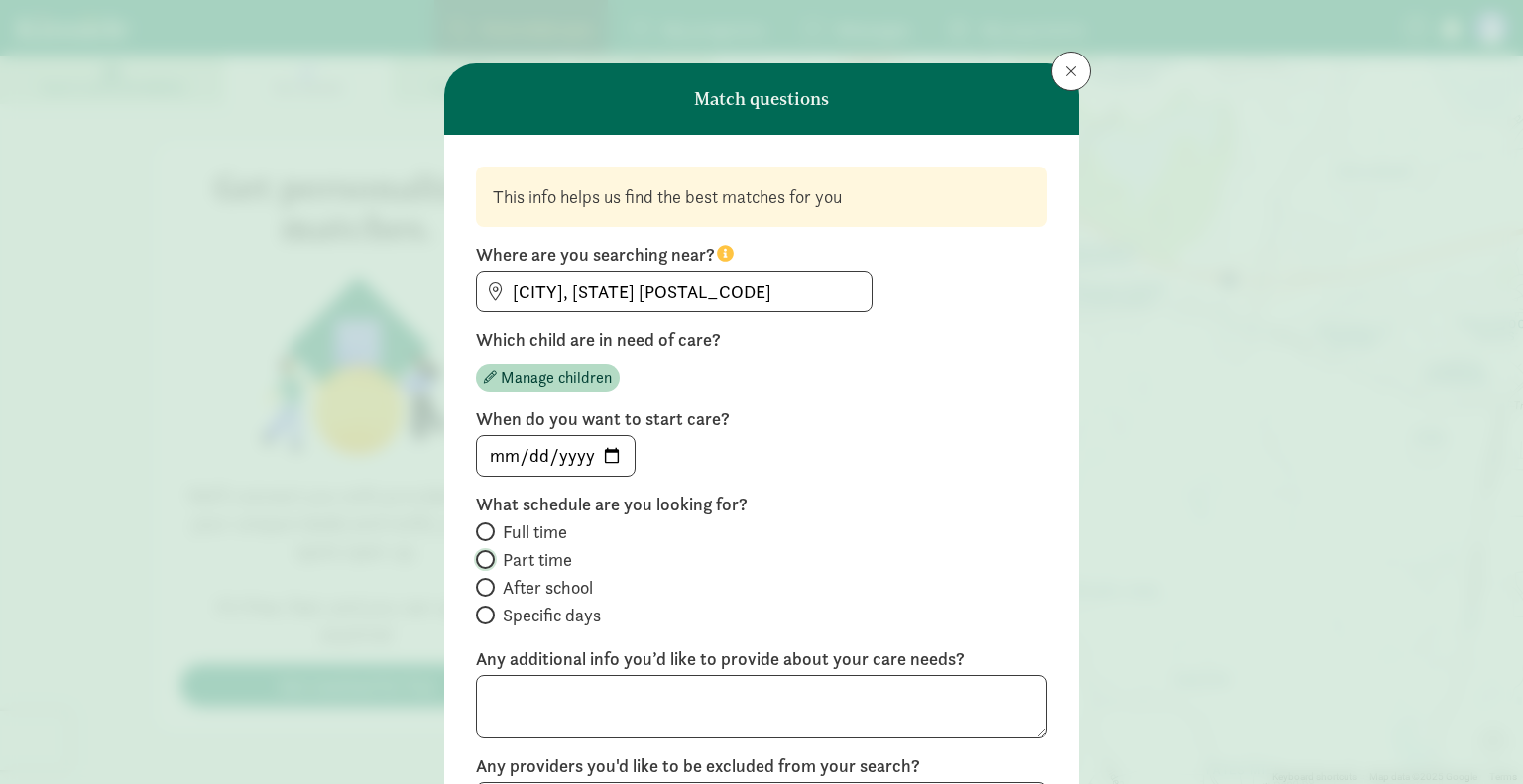click on "Part time" at bounding box center (482, 559) 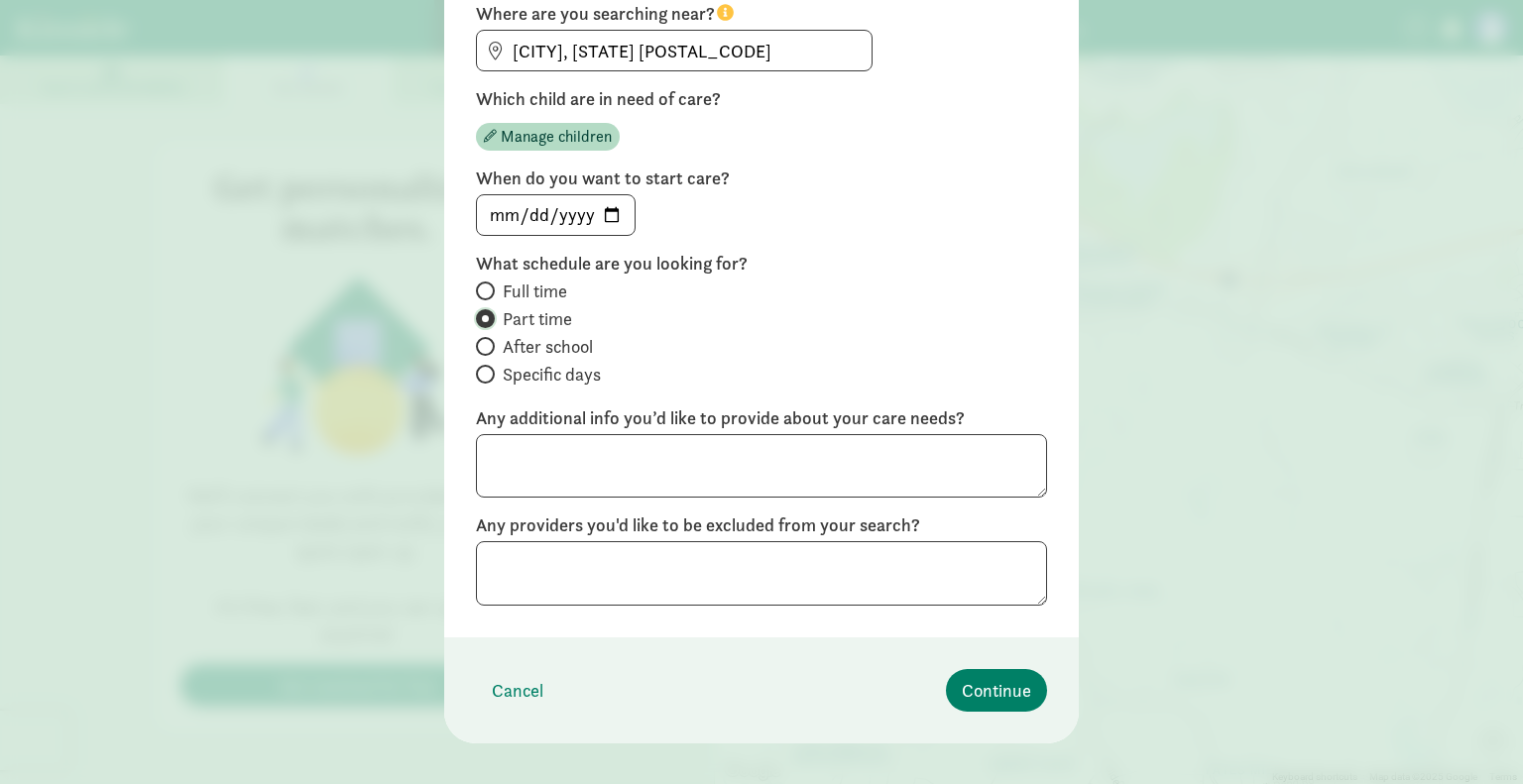 scroll, scrollTop: 262, scrollLeft: 0, axis: vertical 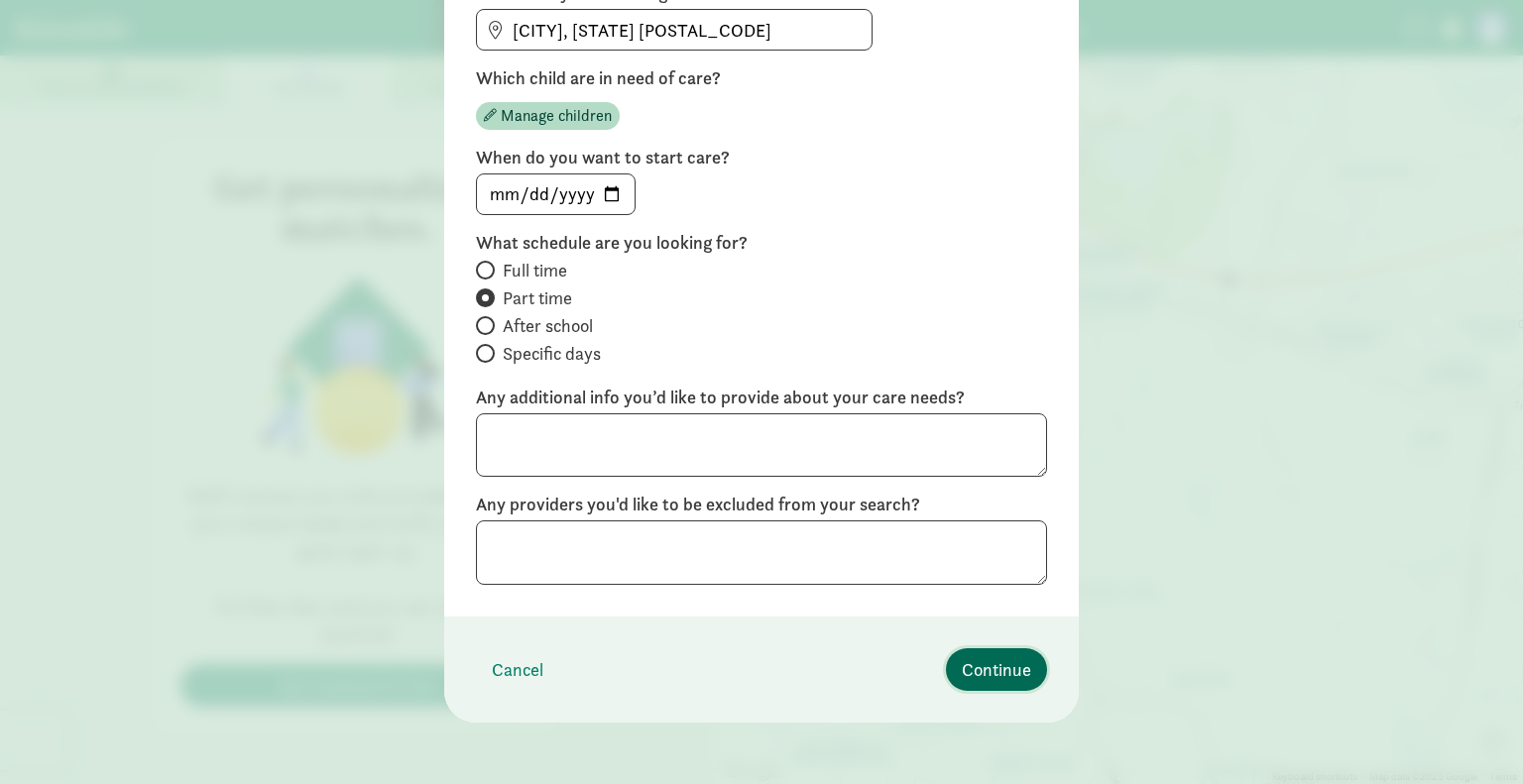 click on "Continue" at bounding box center [996, 669] 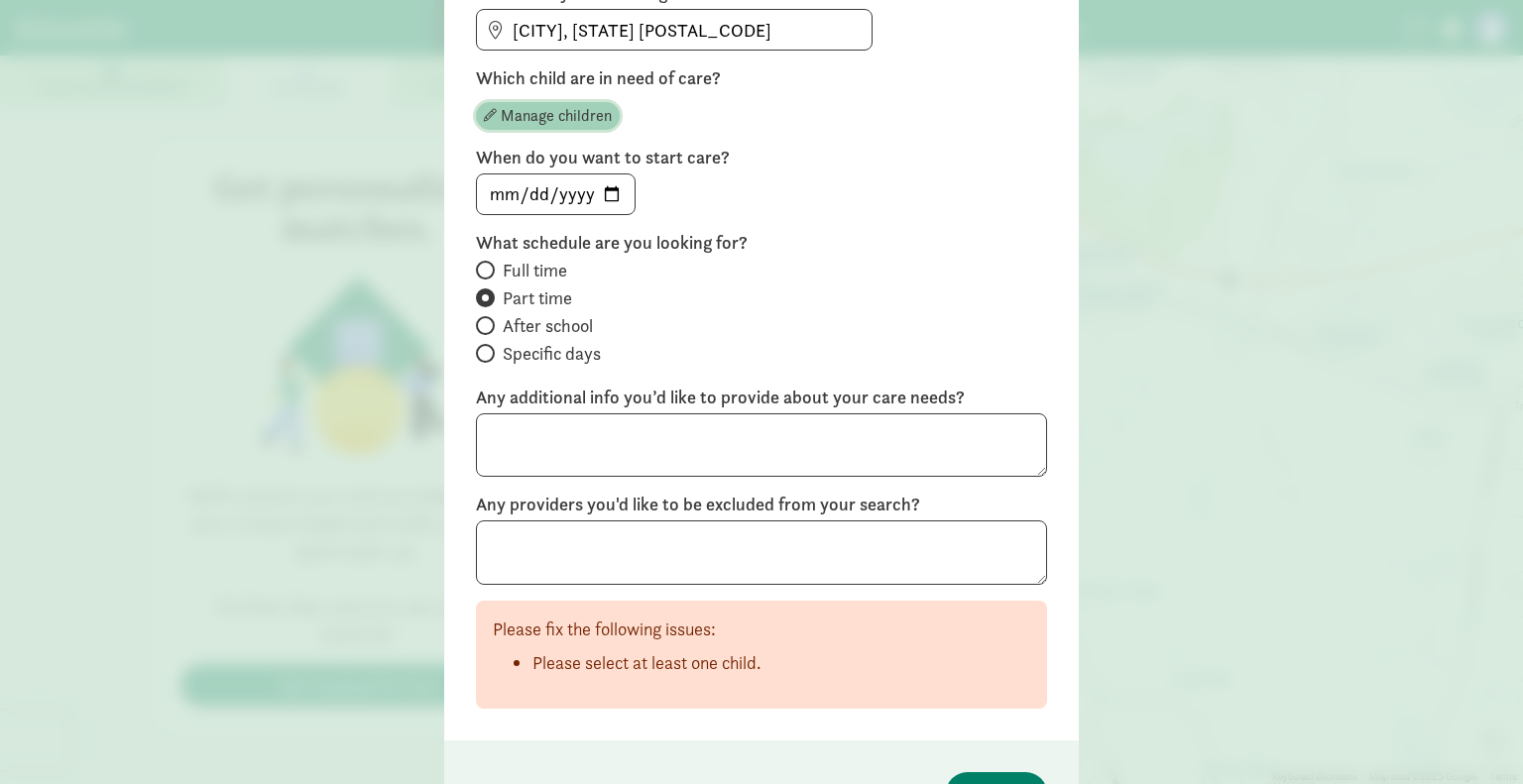 click on "Manage children" at bounding box center [556, 116] 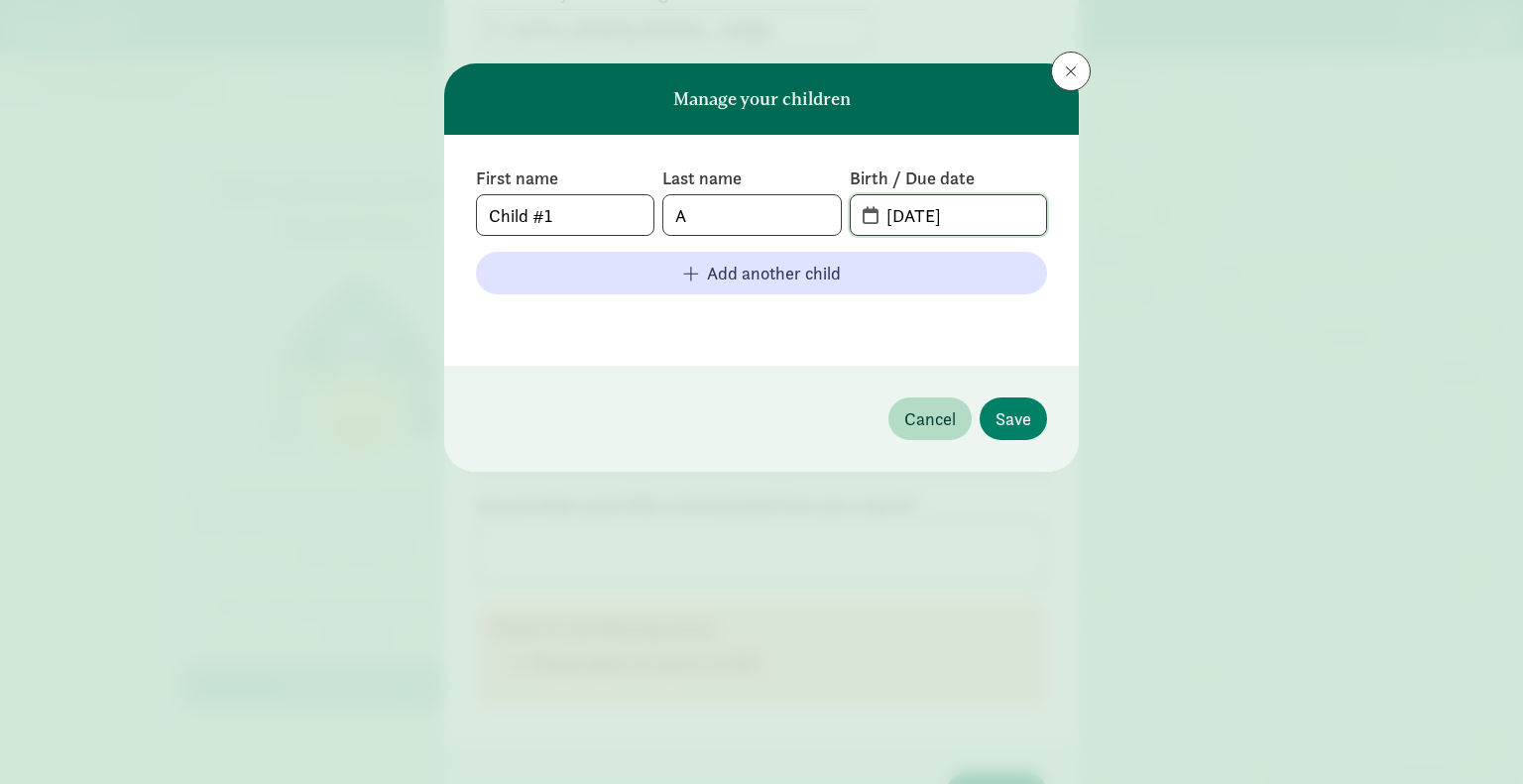 click on "08-07-2025" 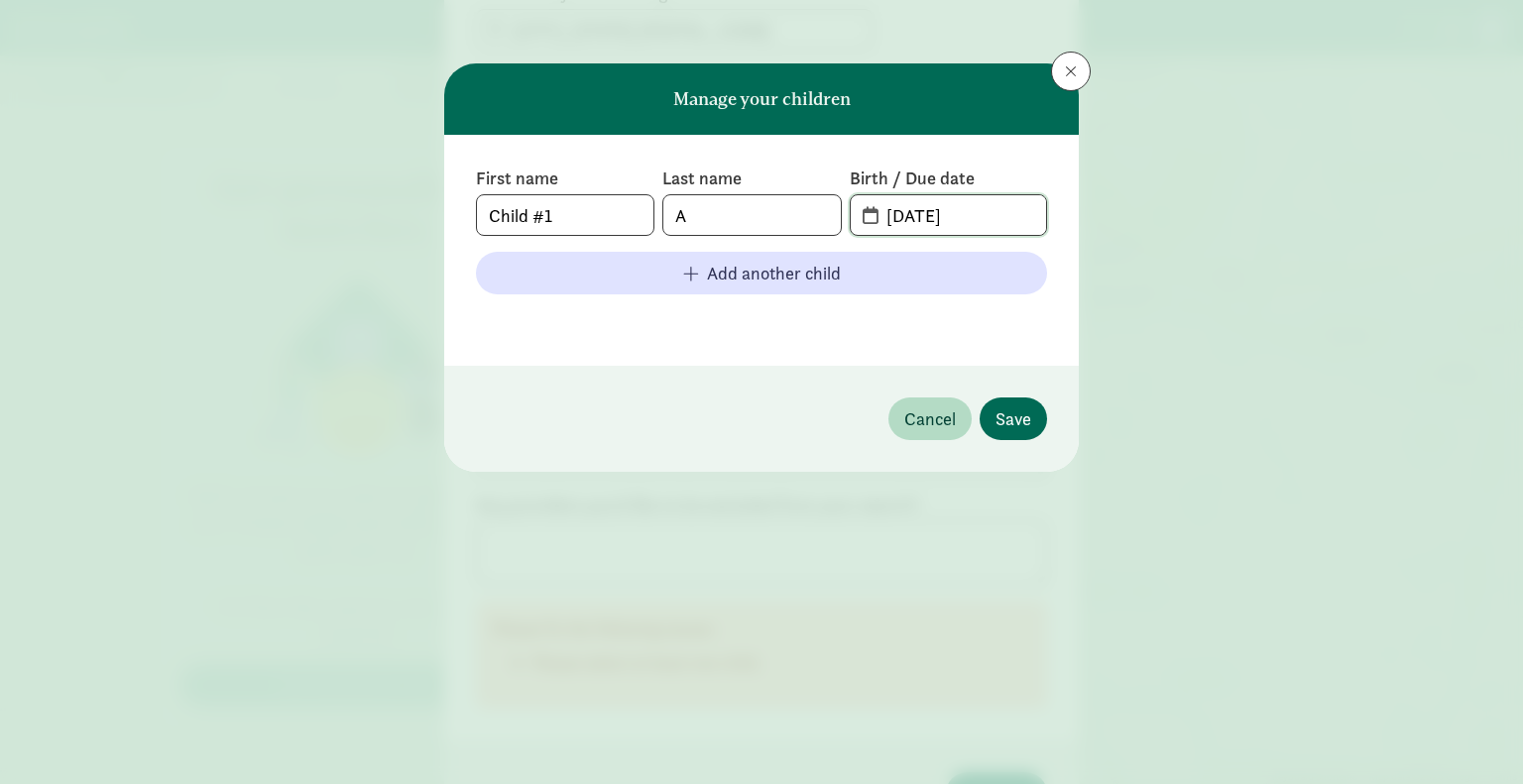 type on "04-07-2025" 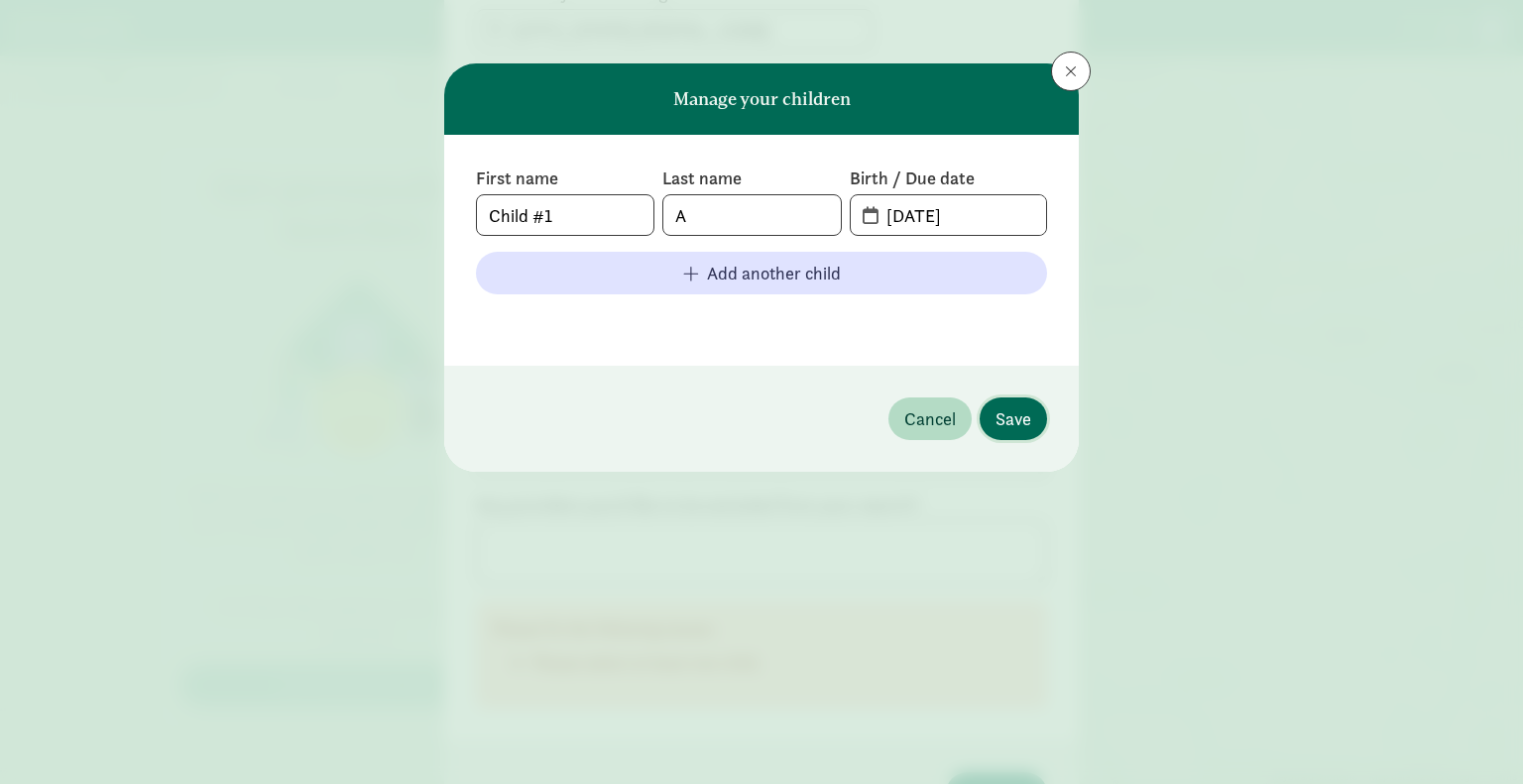 click on "Save" at bounding box center (1013, 418) 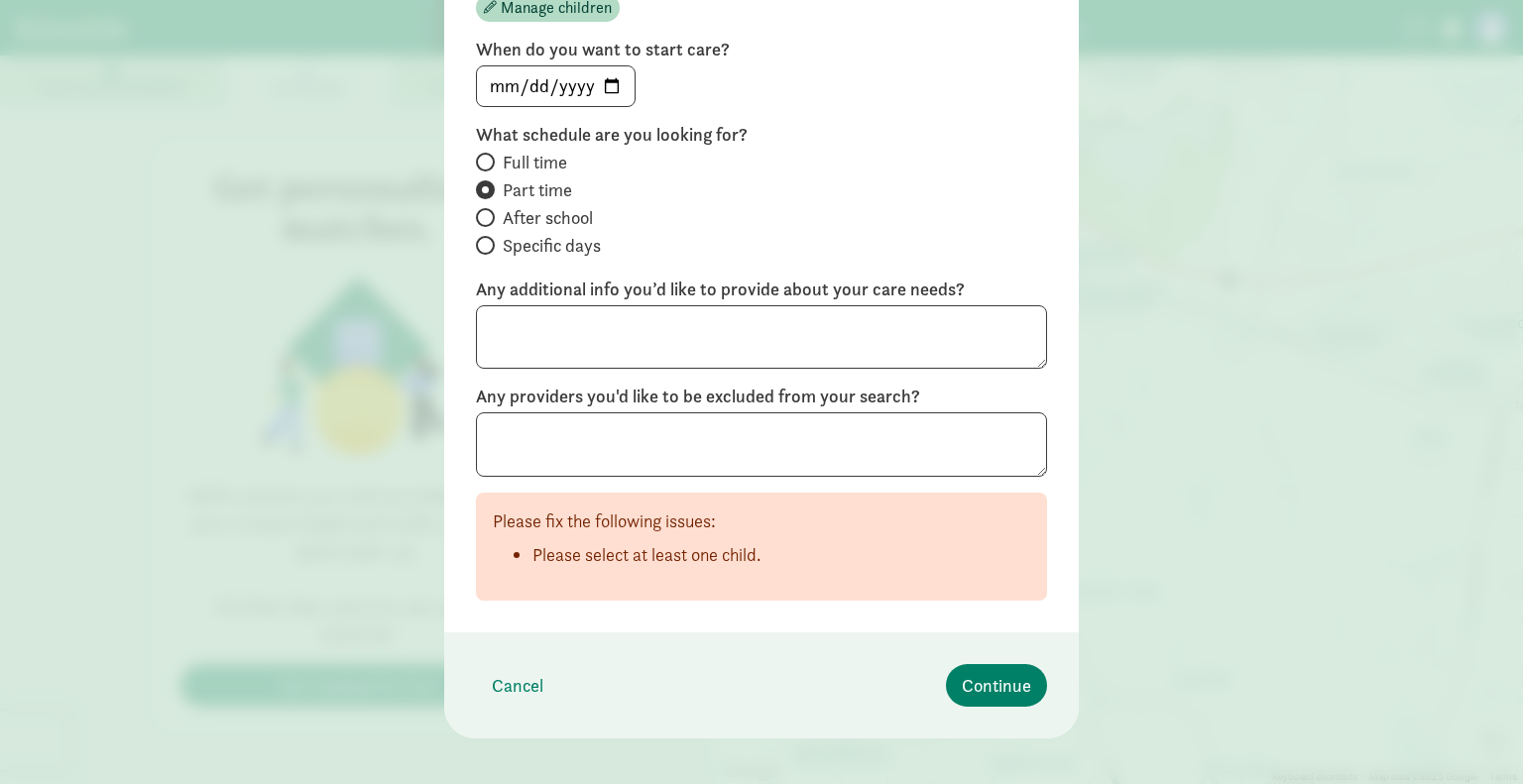 scroll, scrollTop: 416, scrollLeft: 0, axis: vertical 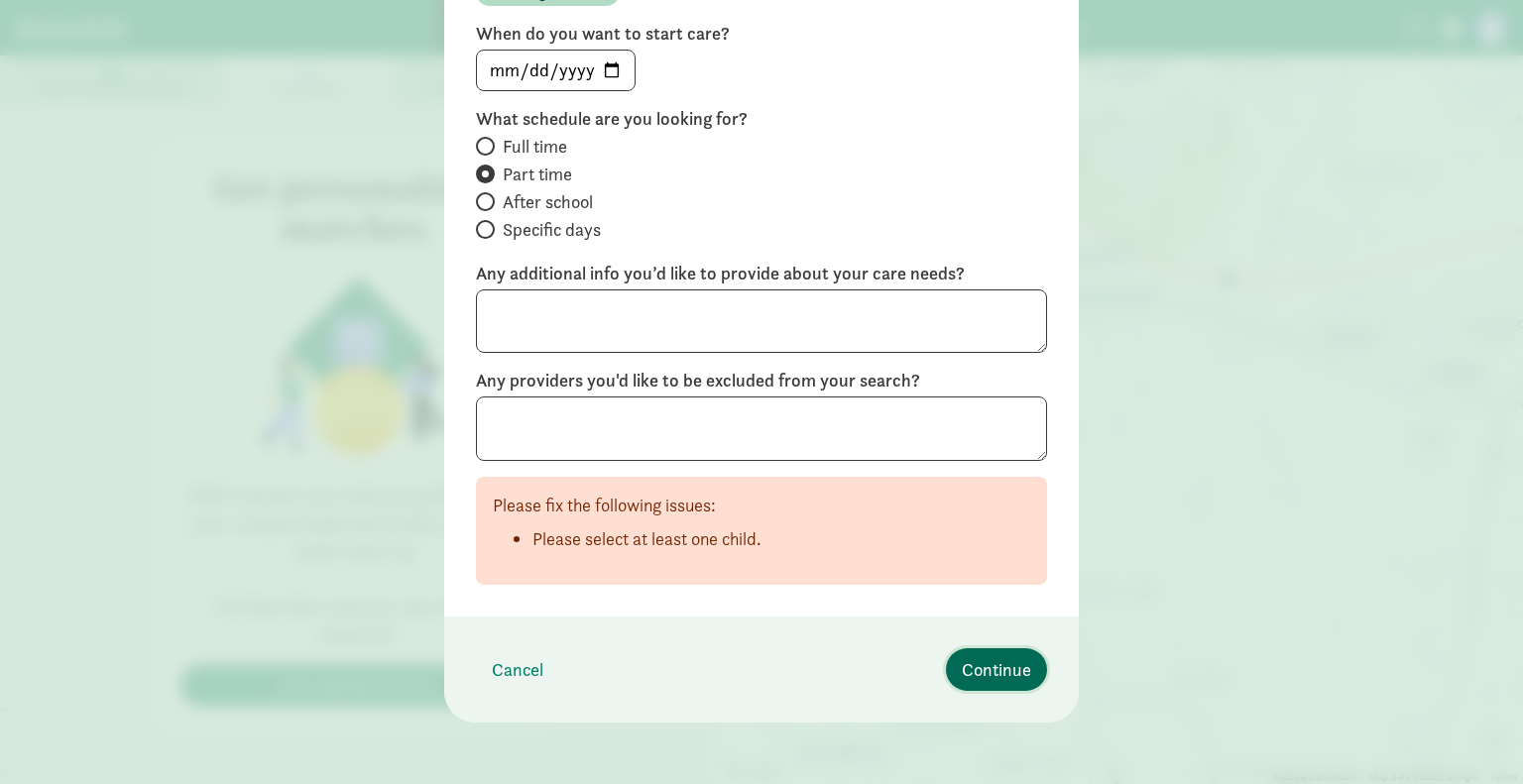 click on "Continue" at bounding box center (996, 669) 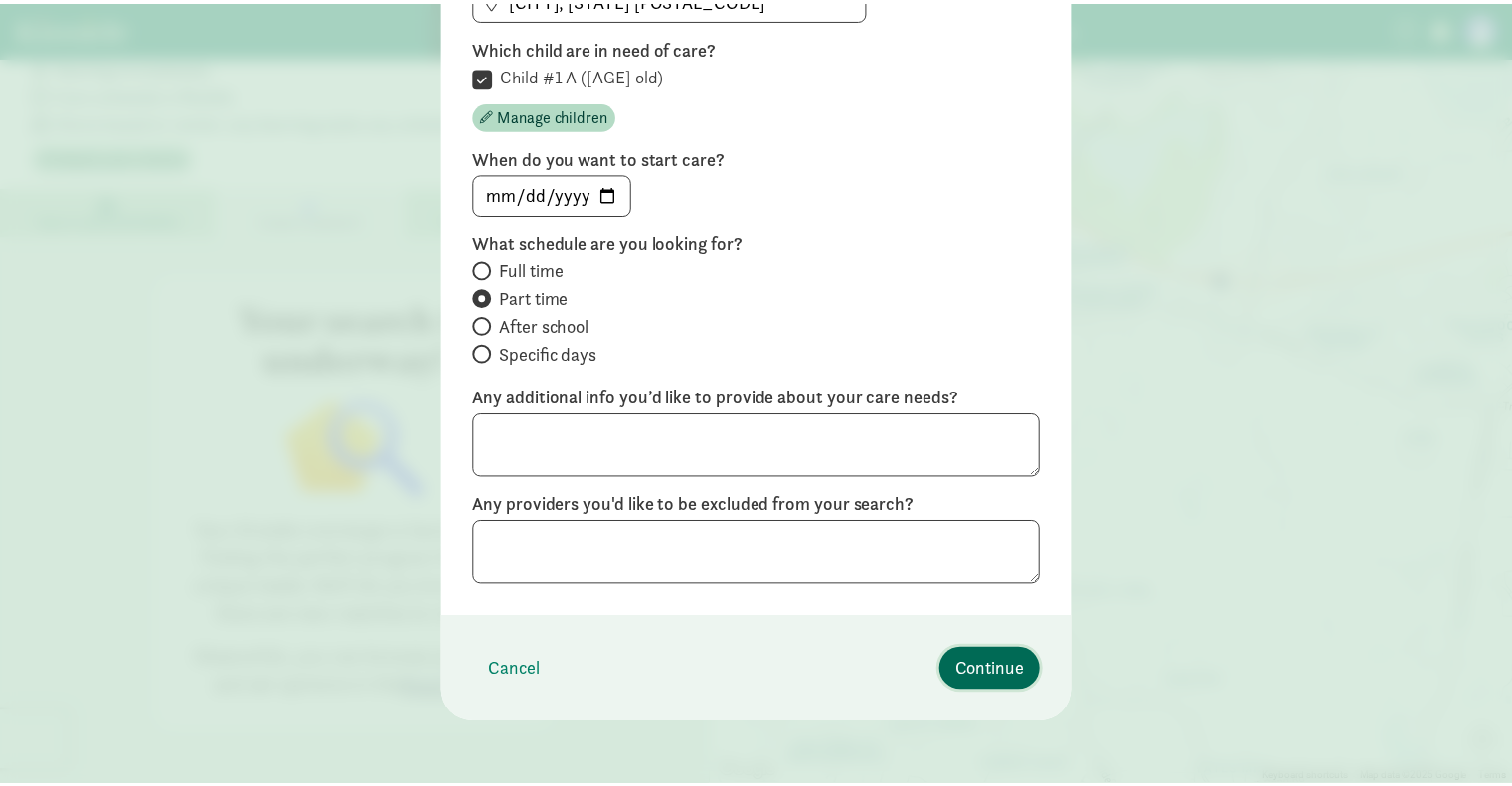 scroll, scrollTop: 27, scrollLeft: 0, axis: vertical 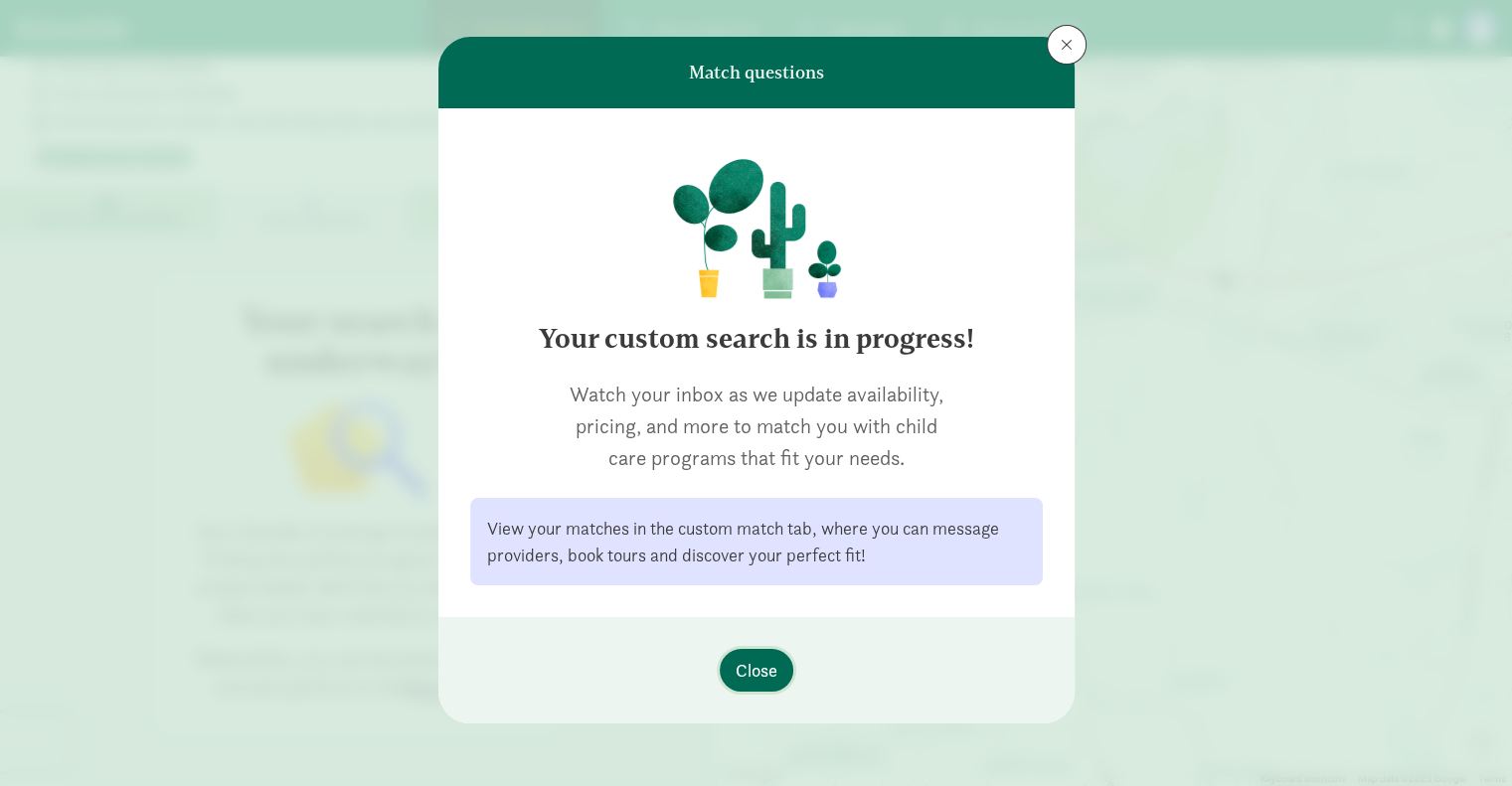 click on "Close" at bounding box center (756, 670) 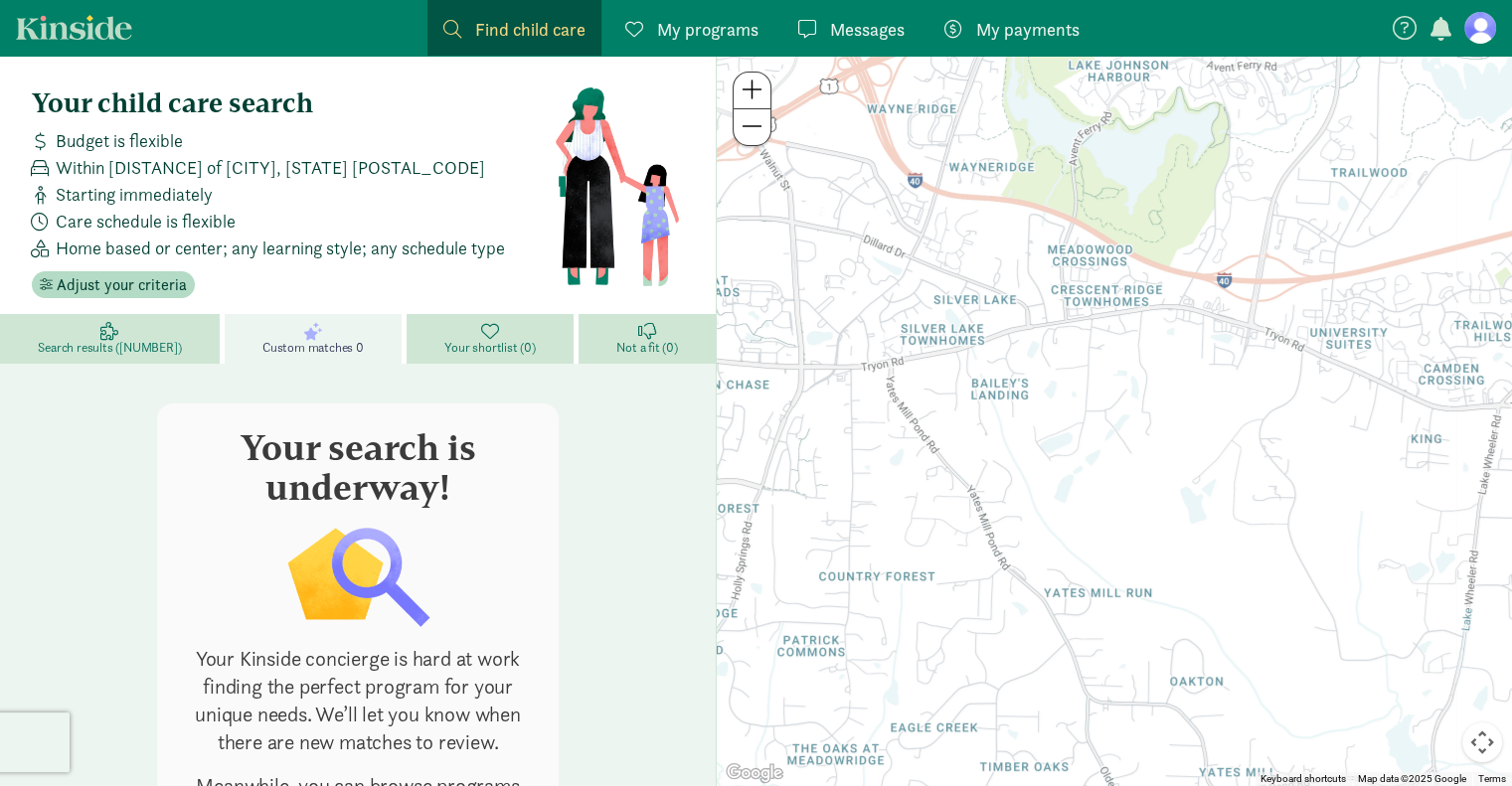 click on "My programs" at bounding box center [708, 29] 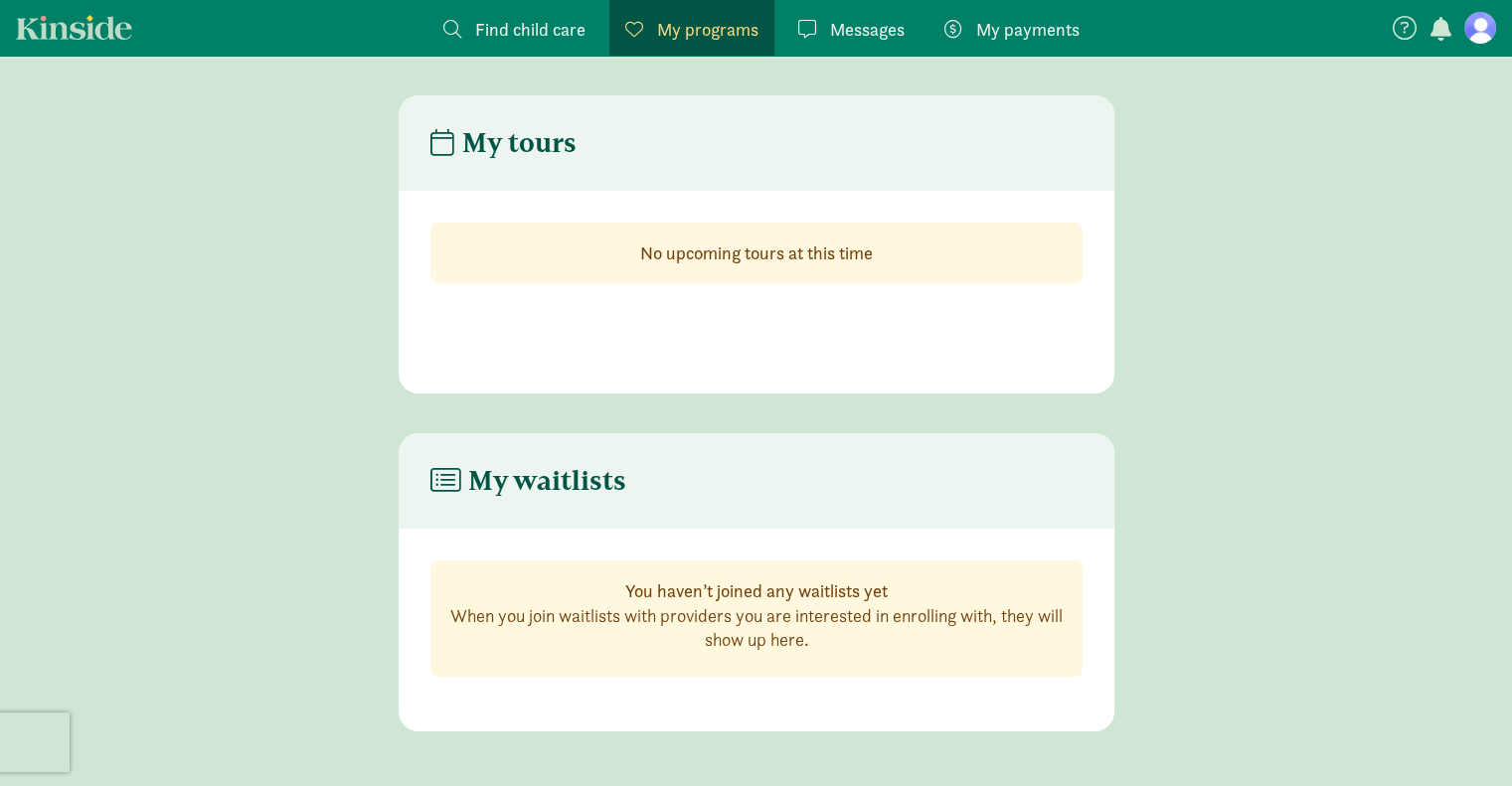 click on "Find child care" at bounding box center (530, 29) 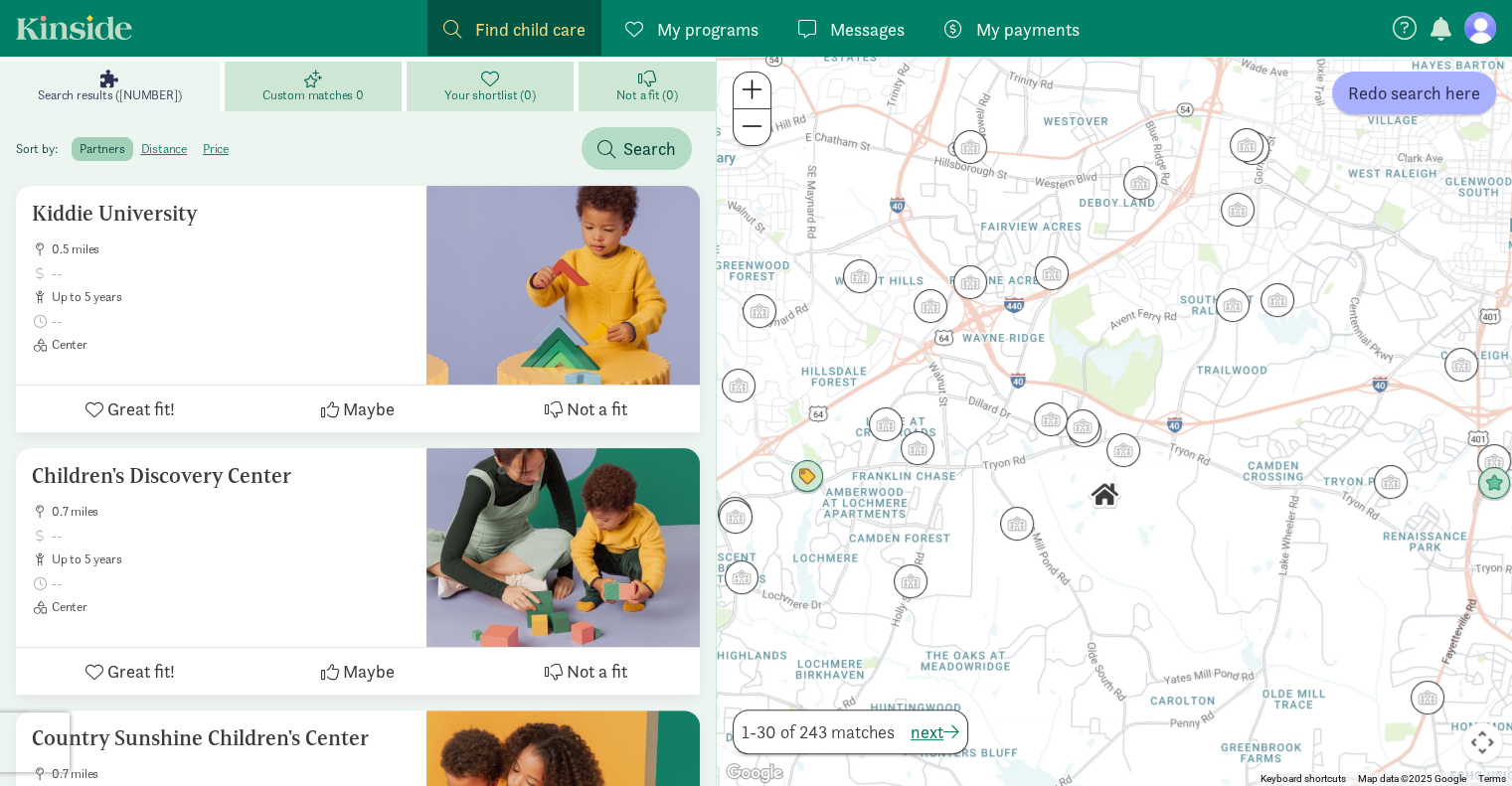 scroll, scrollTop: 255, scrollLeft: 0, axis: vertical 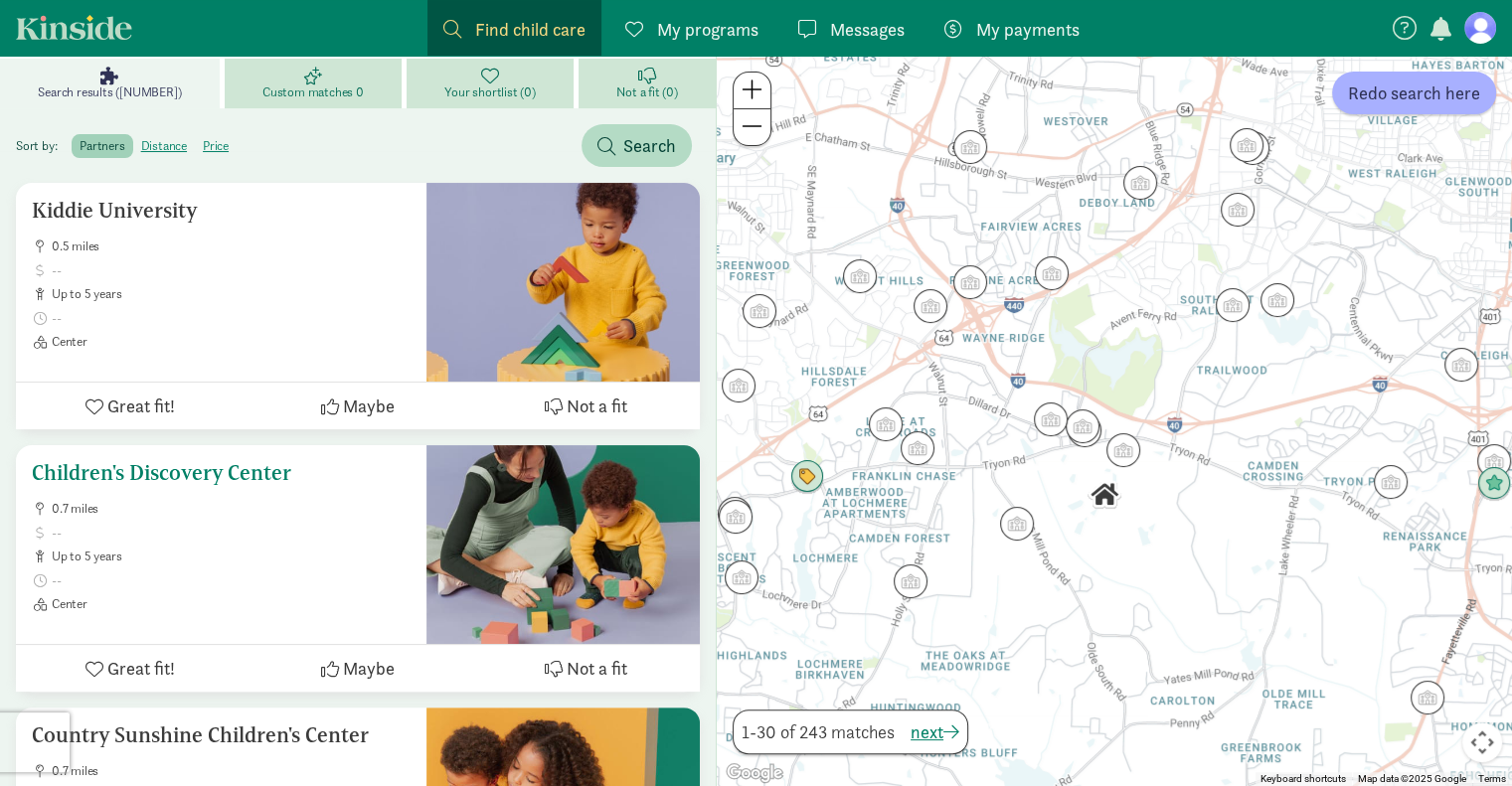 click on "Children's Discovery Center" at bounding box center [221, 473] 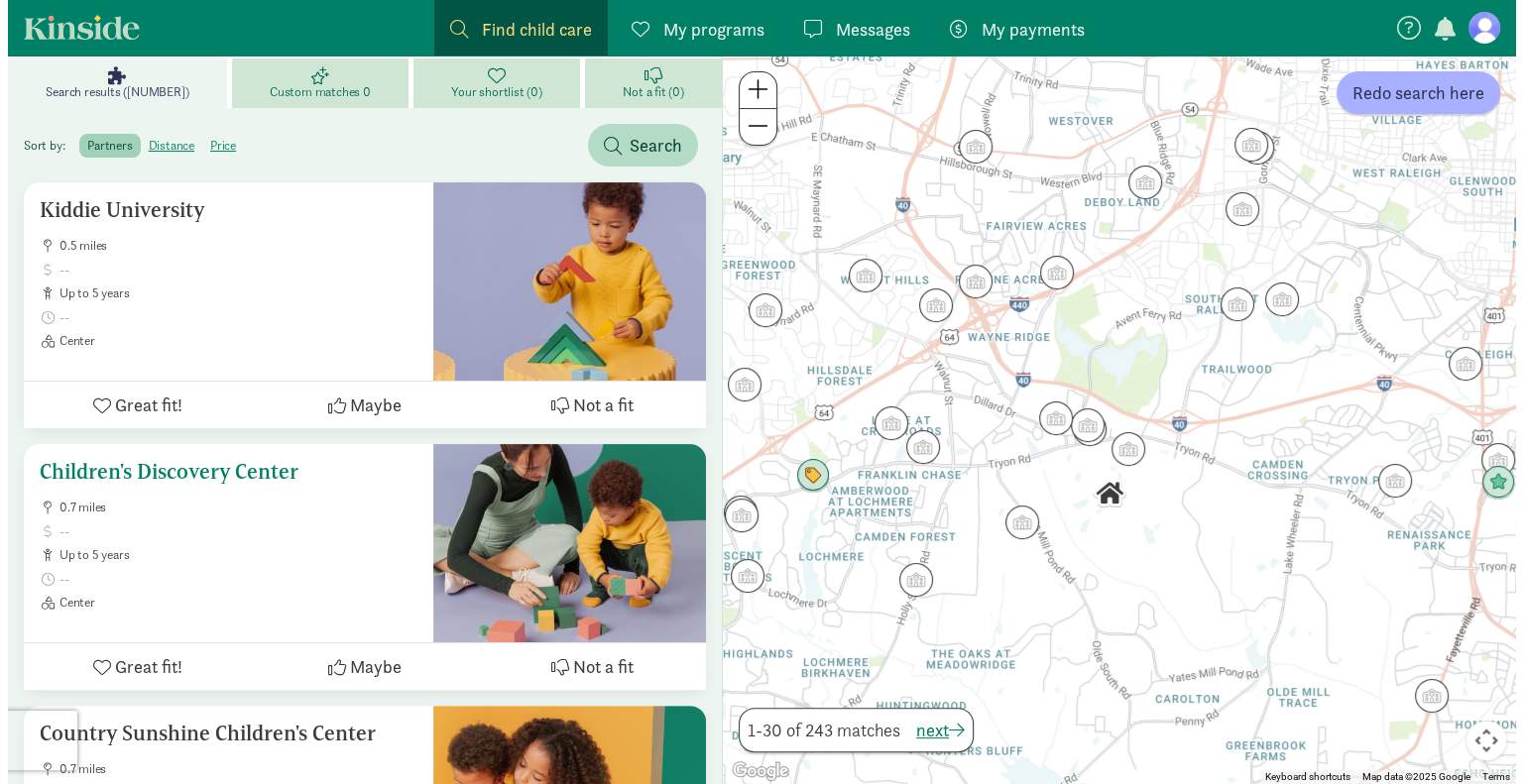 scroll, scrollTop: 0, scrollLeft: 0, axis: both 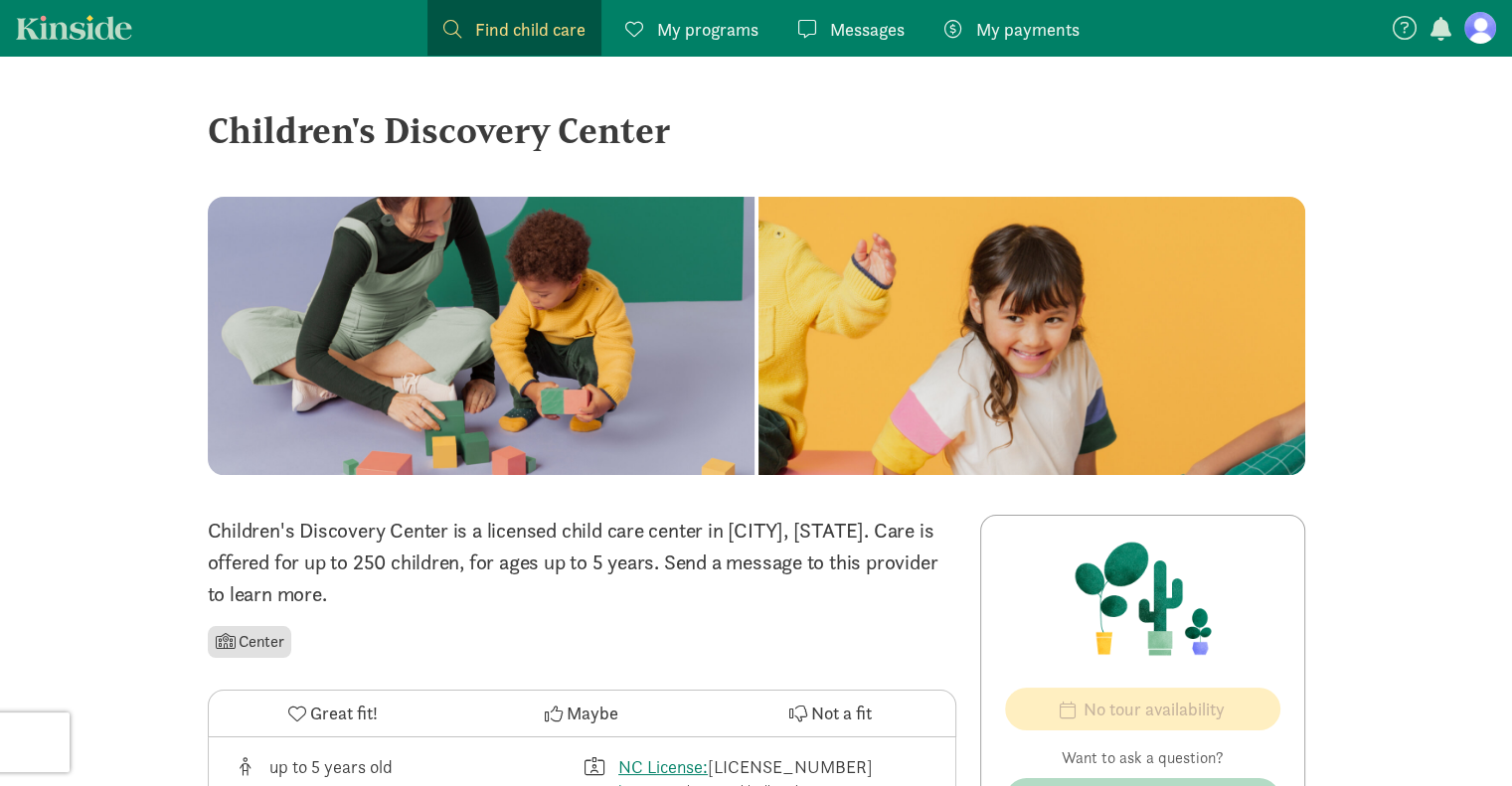 drag, startPoint x: 676, startPoint y: 130, endPoint x: 209, endPoint y: 122, distance: 467.06852 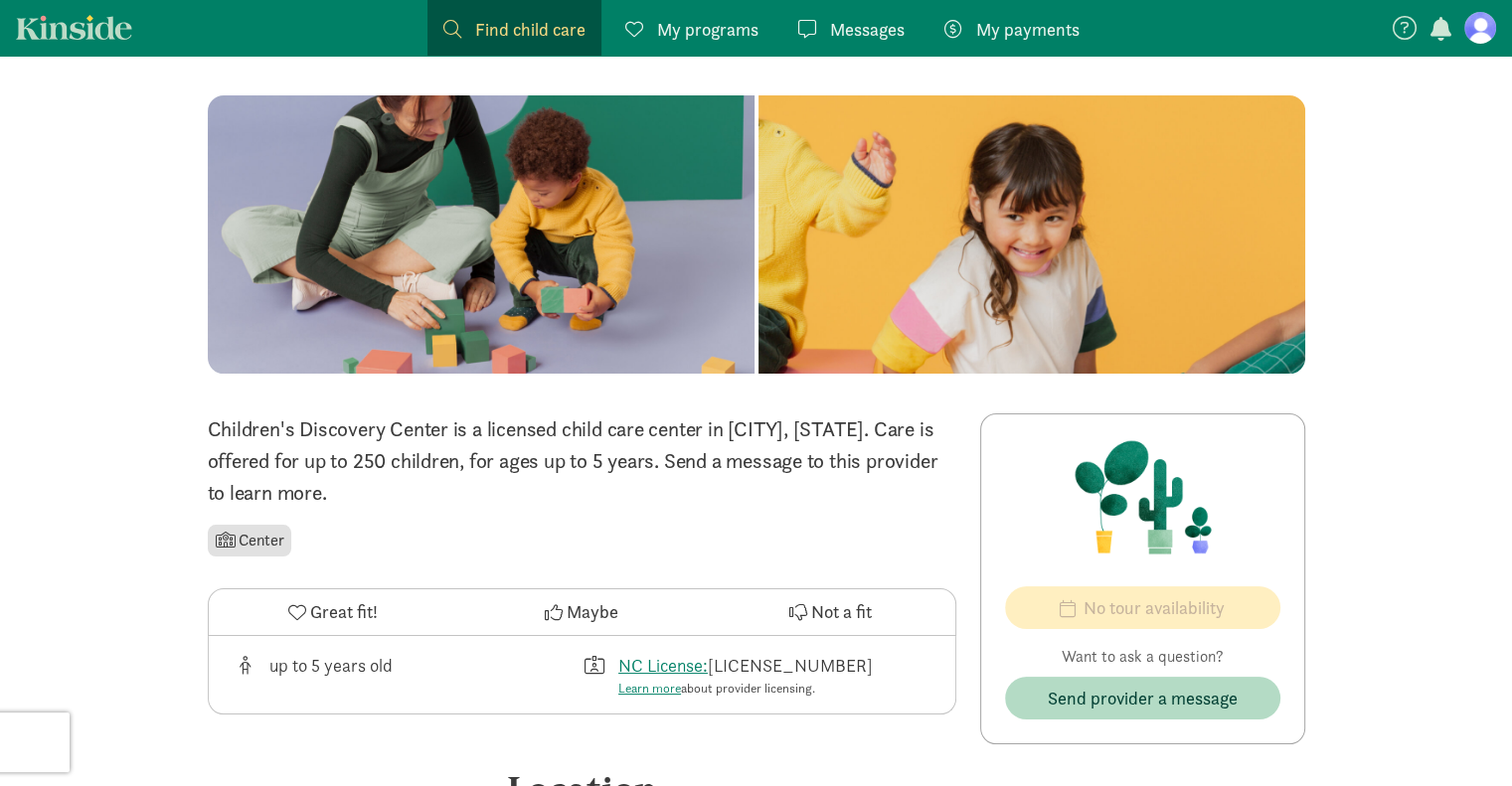 scroll, scrollTop: 254, scrollLeft: 0, axis: vertical 